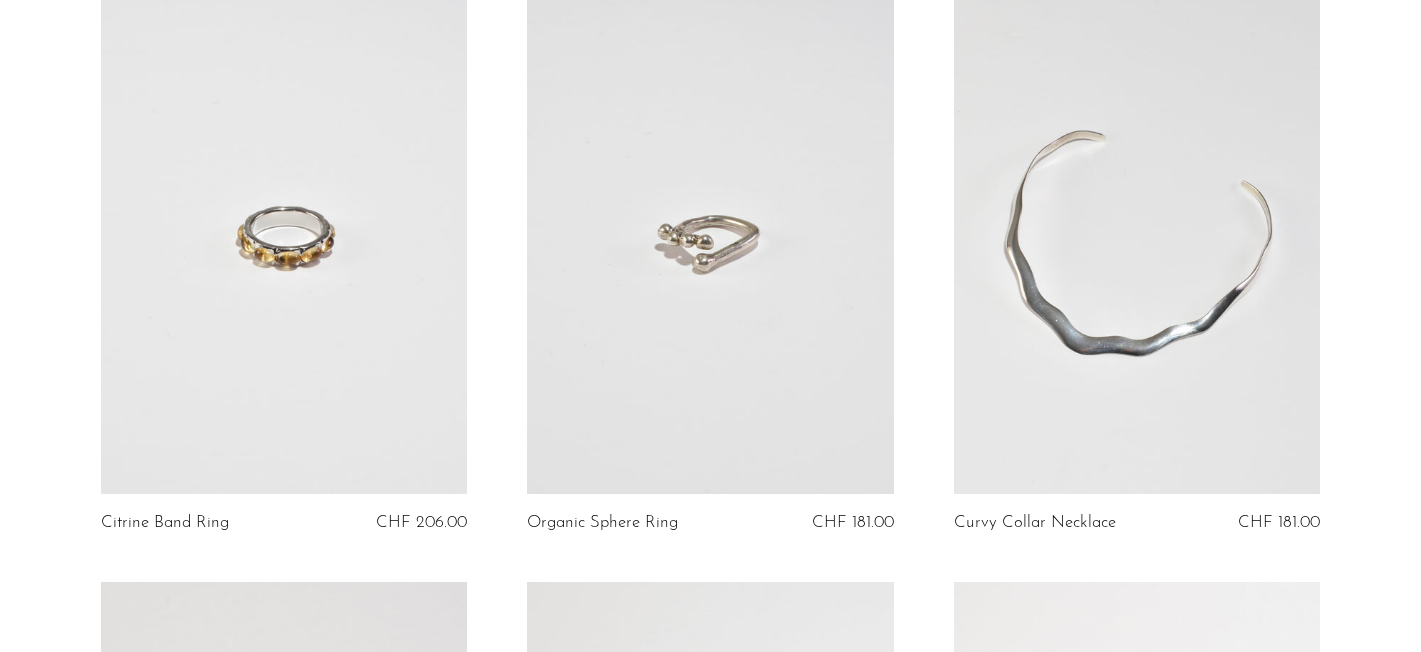 scroll, scrollTop: 3844, scrollLeft: 0, axis: vertical 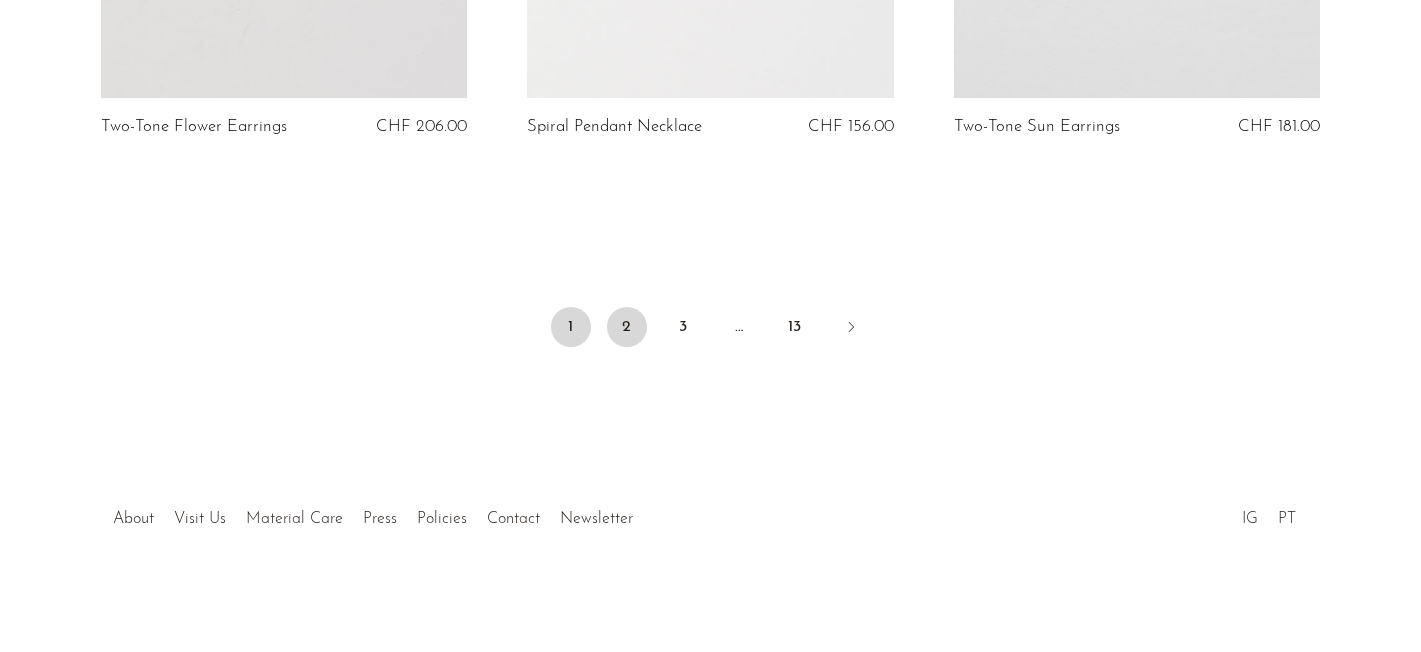 click on "2" at bounding box center [627, 327] 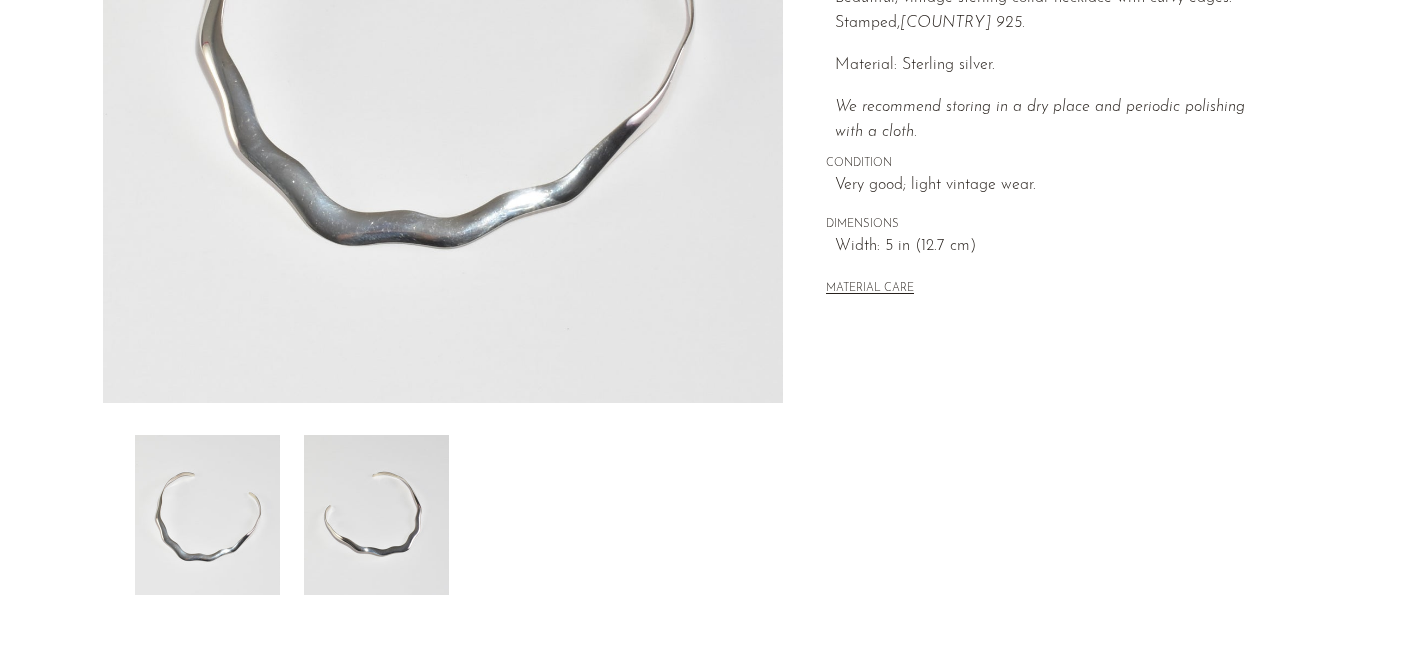 scroll, scrollTop: 511, scrollLeft: 0, axis: vertical 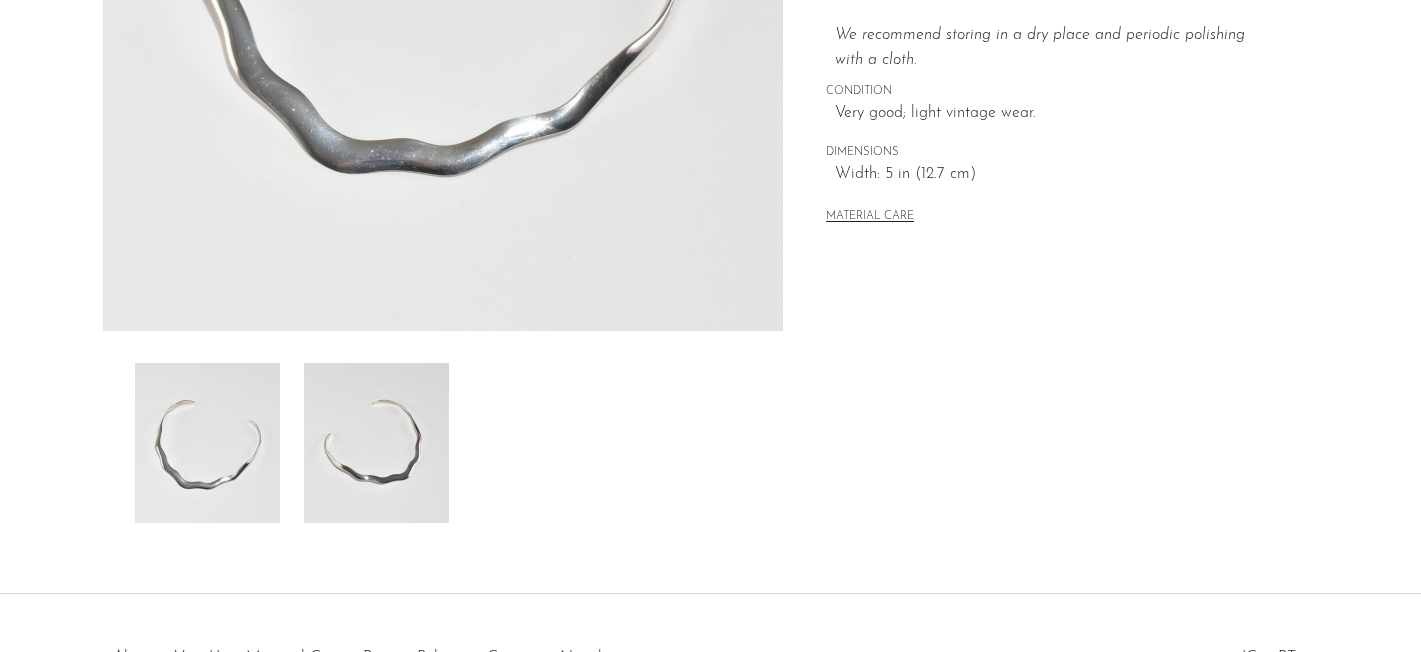 click at bounding box center (376, 443) 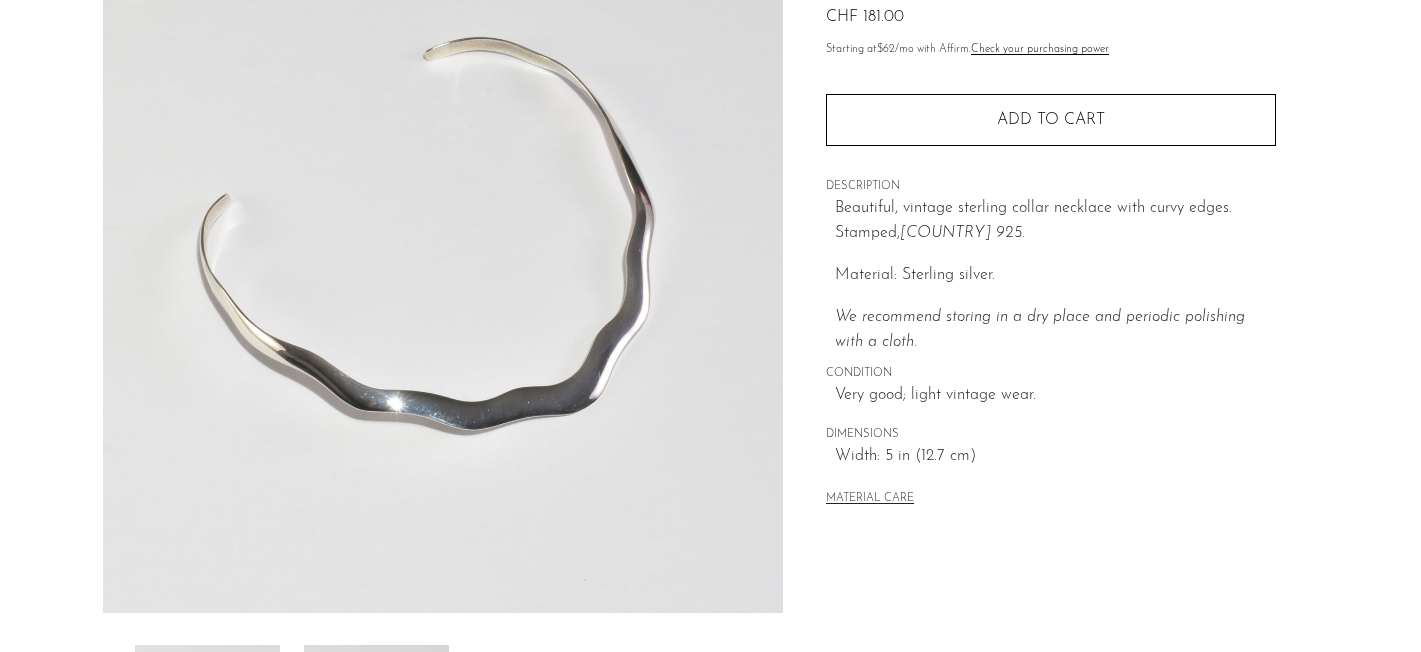 scroll, scrollTop: 221, scrollLeft: 0, axis: vertical 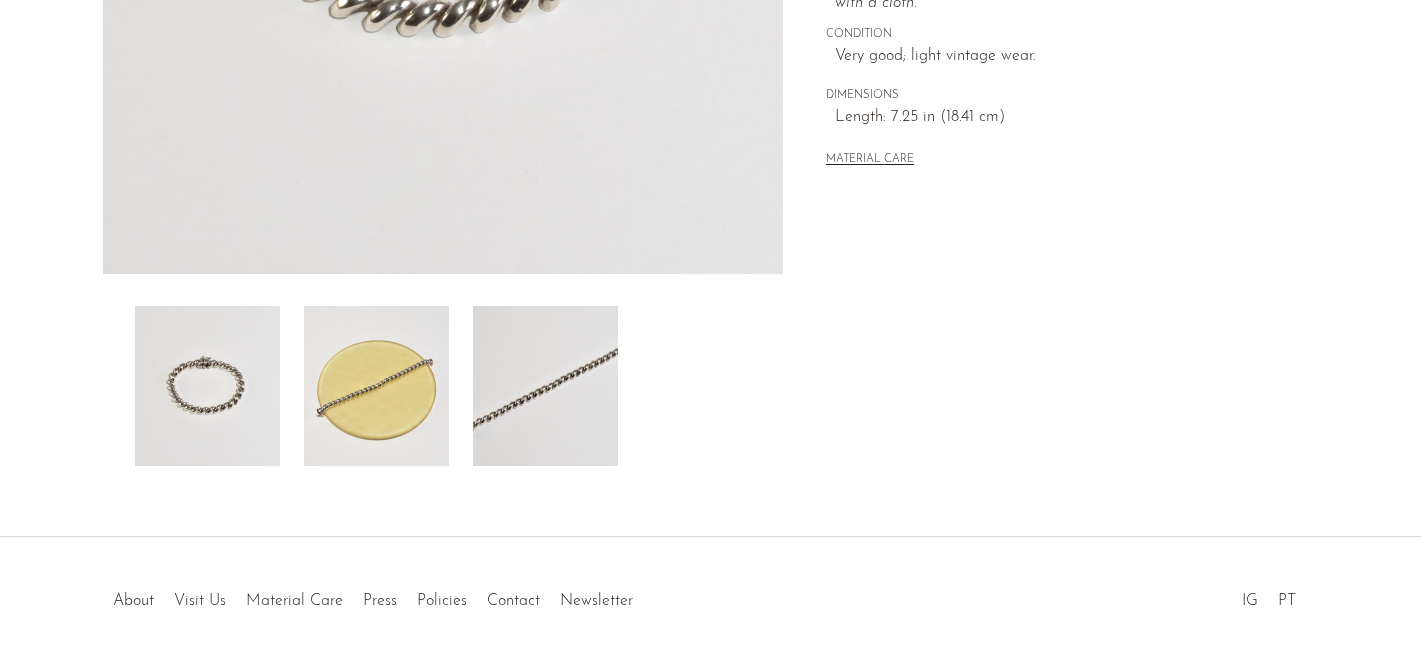 click at bounding box center [443, 386] 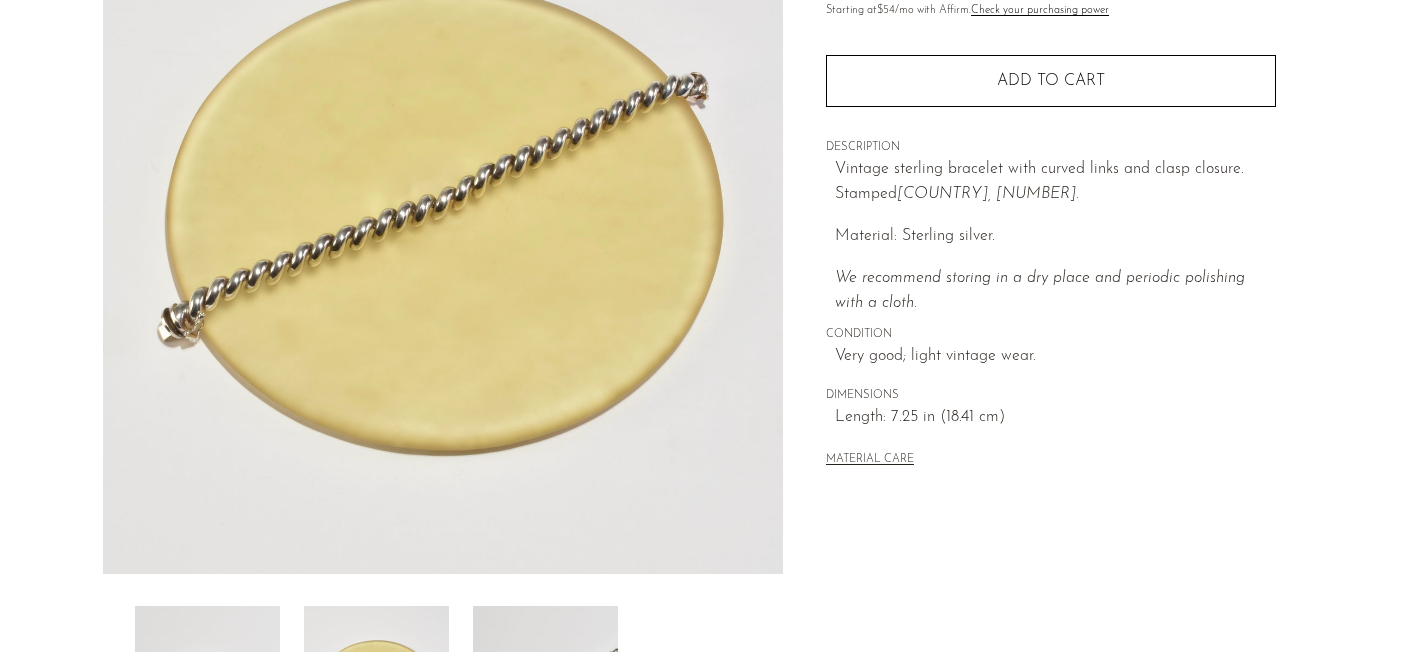scroll, scrollTop: 418, scrollLeft: 0, axis: vertical 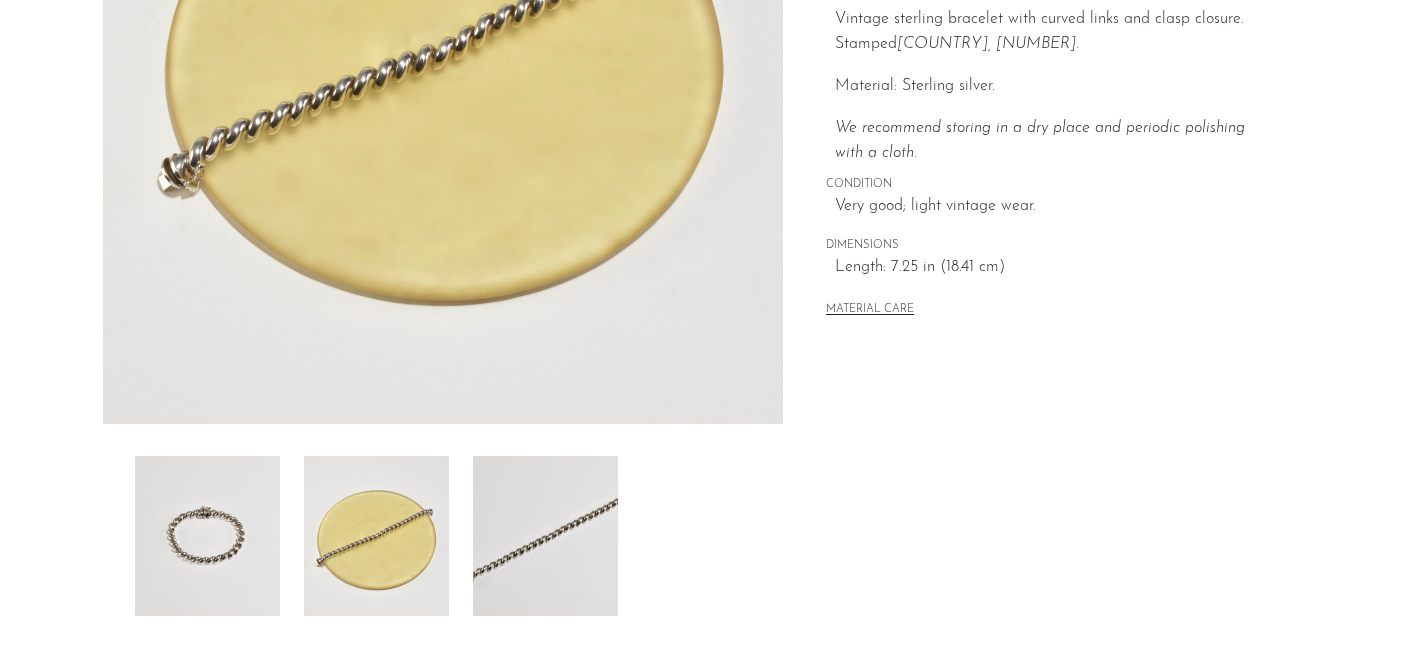 click at bounding box center [545, 536] 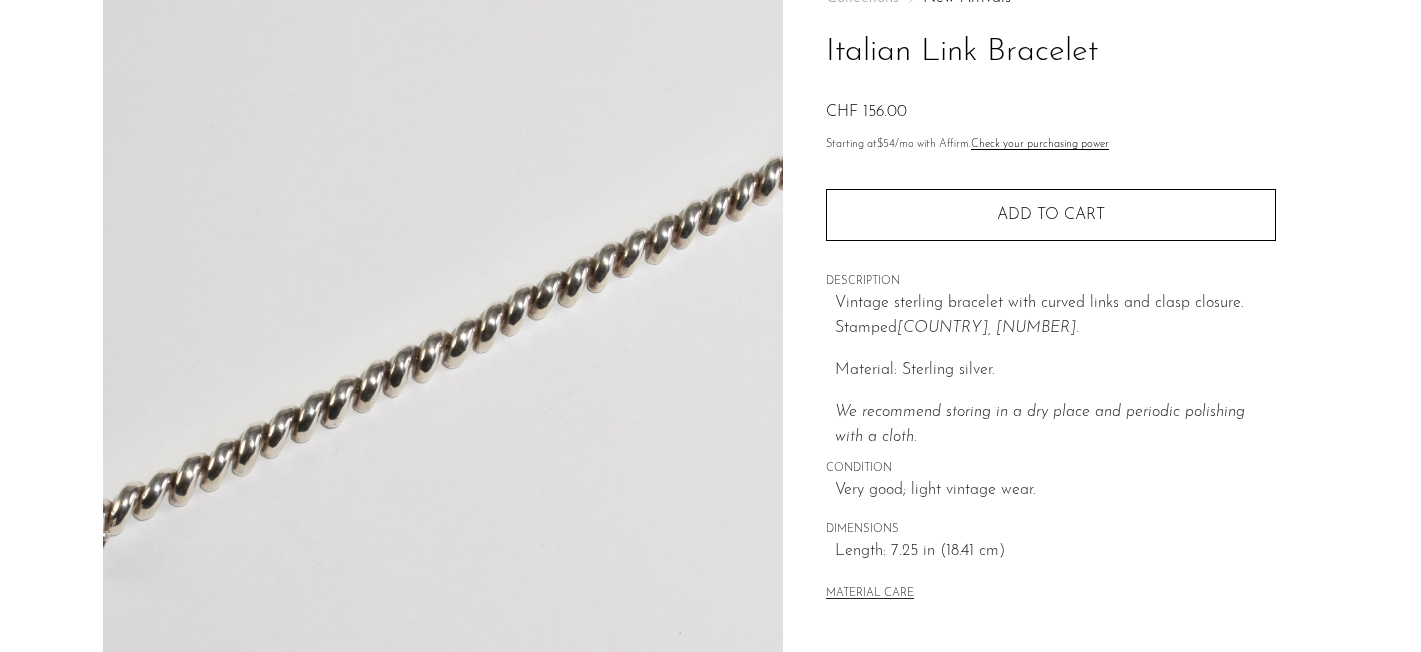 scroll, scrollTop: 123, scrollLeft: 0, axis: vertical 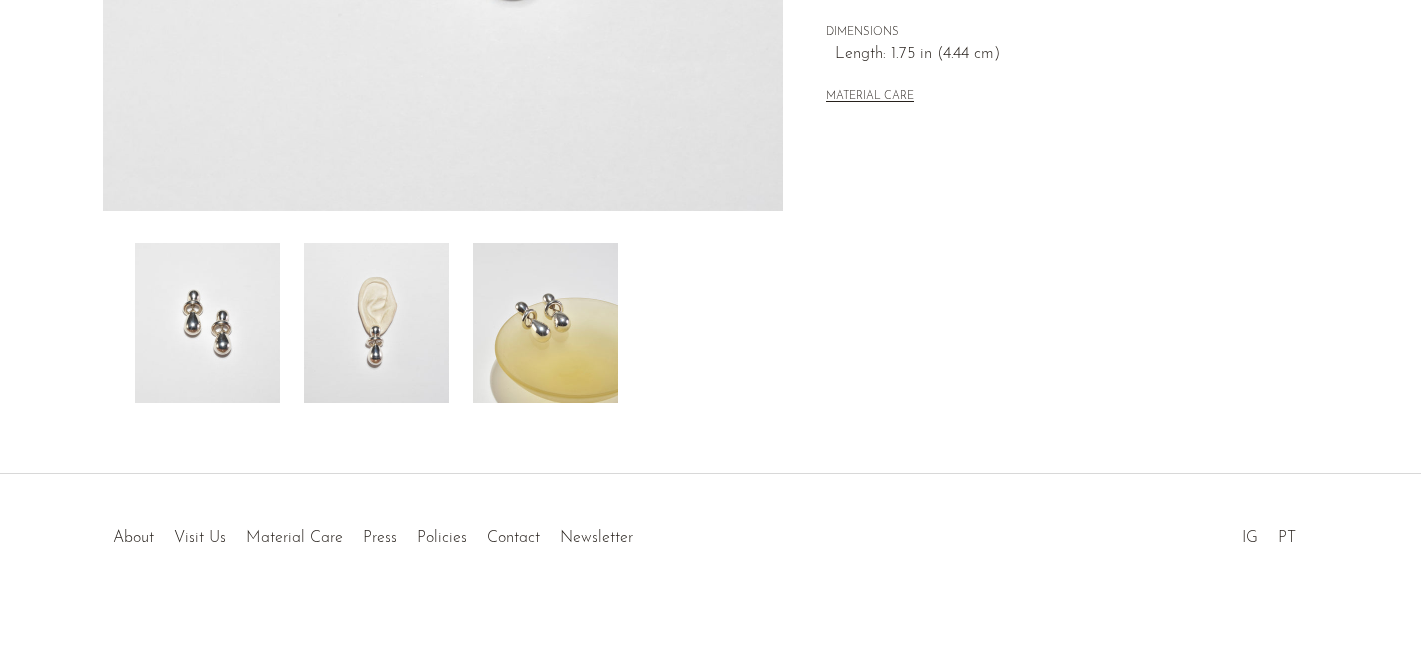 click at bounding box center [376, 323] 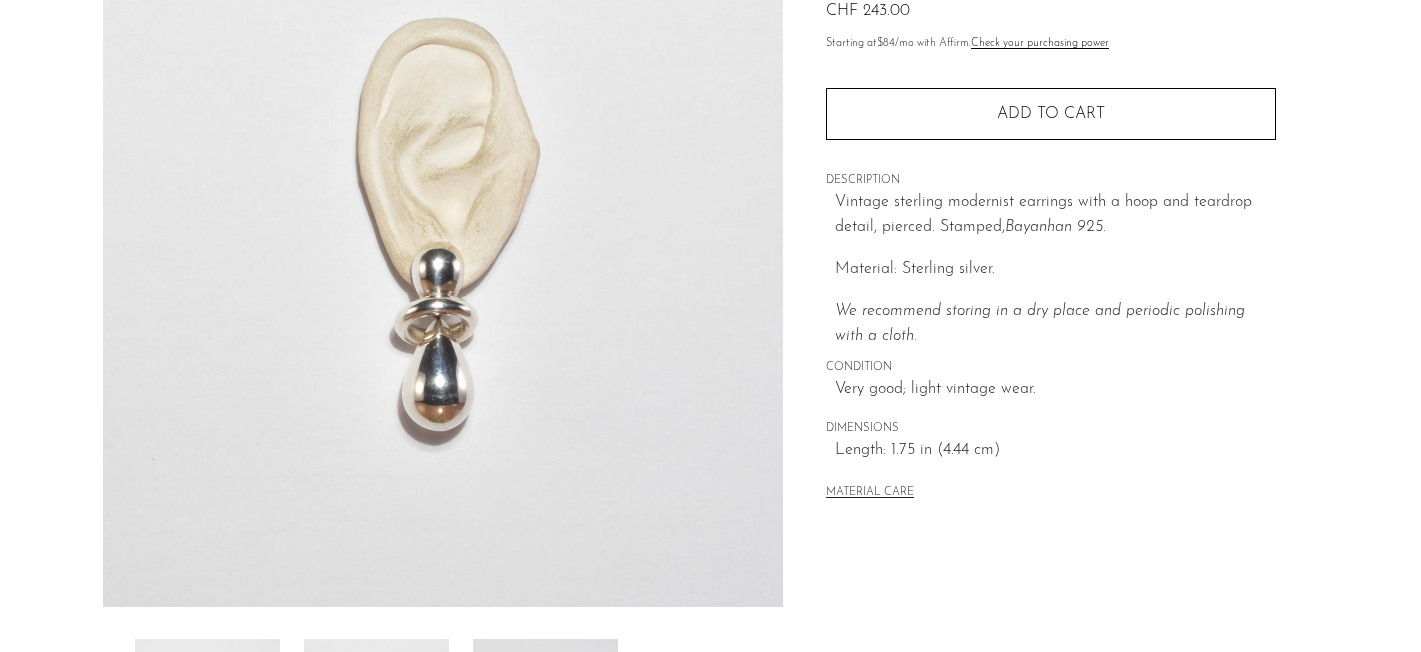 scroll, scrollTop: 363, scrollLeft: 0, axis: vertical 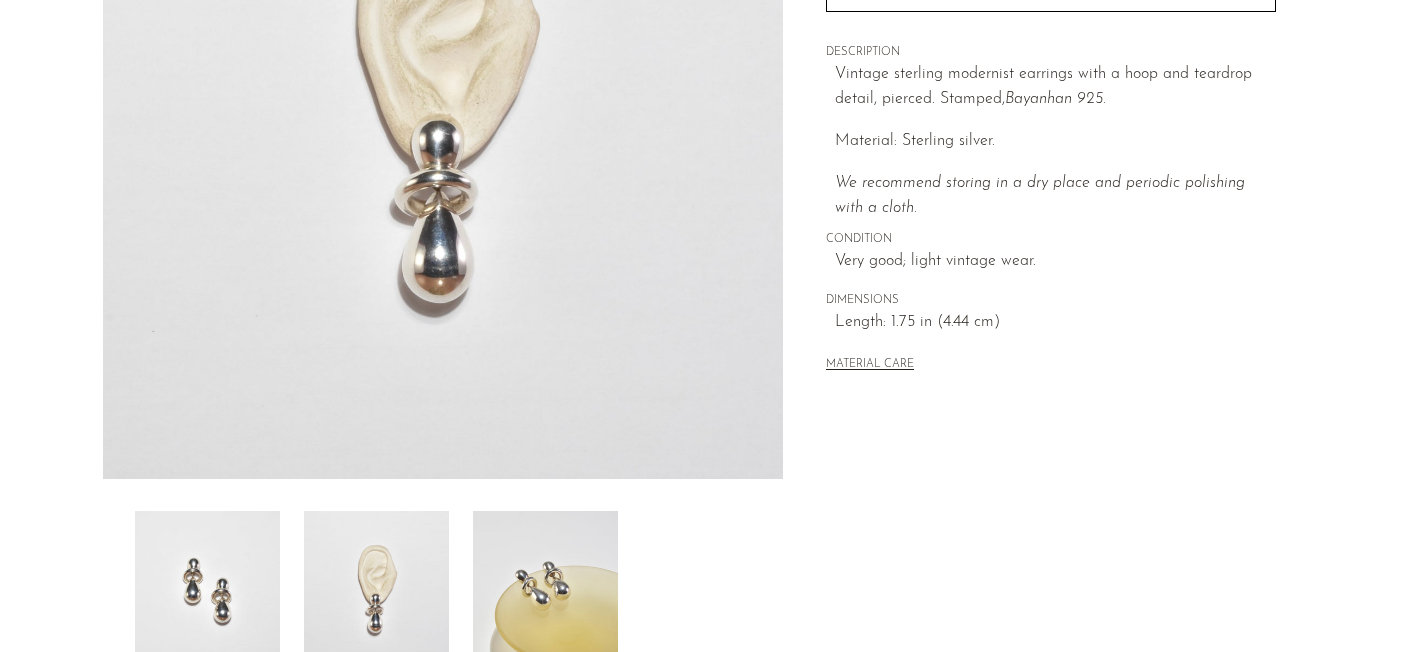click at bounding box center (545, 591) 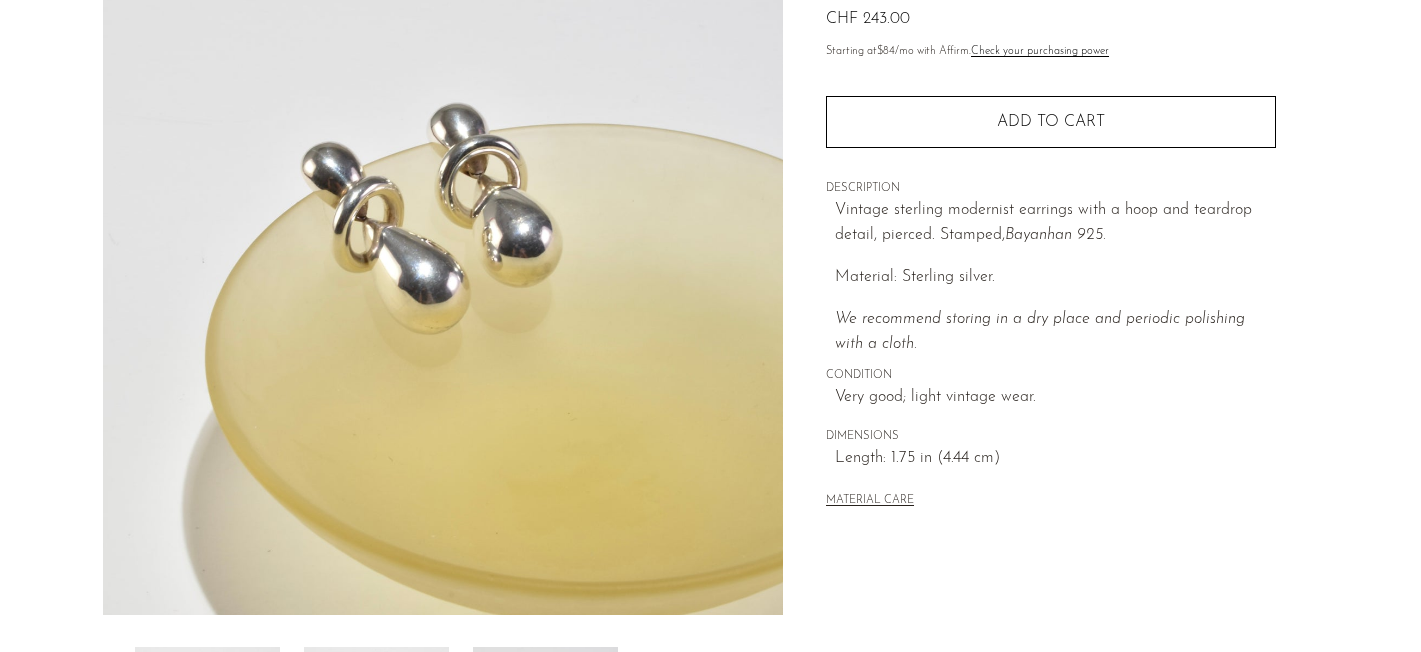 scroll, scrollTop: 226, scrollLeft: 0, axis: vertical 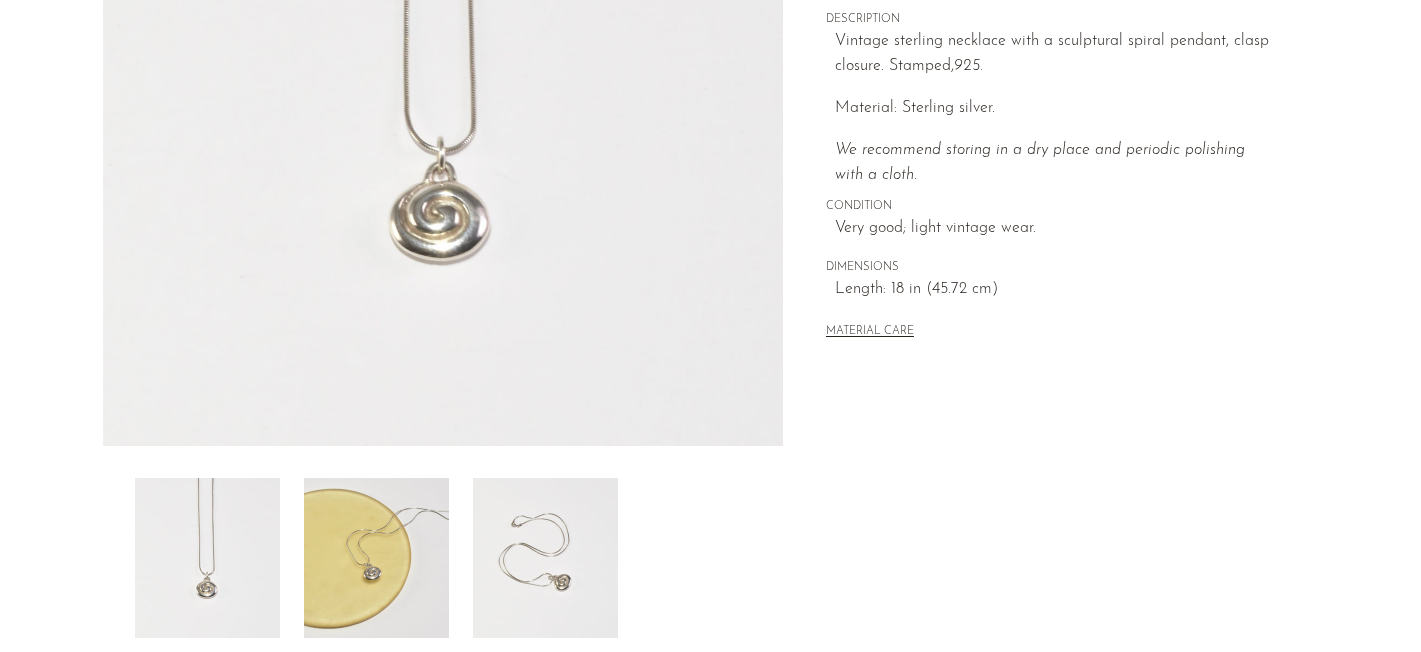 click at bounding box center (376, 558) 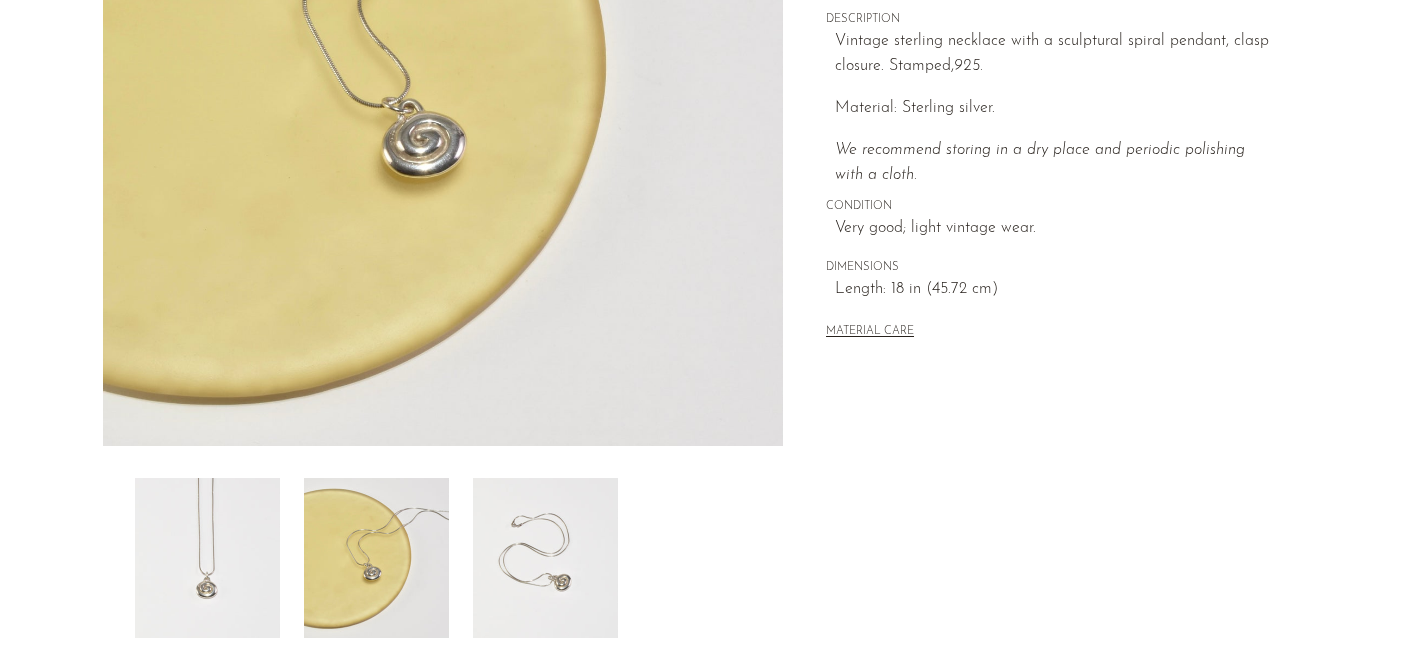 click at bounding box center [545, 558] 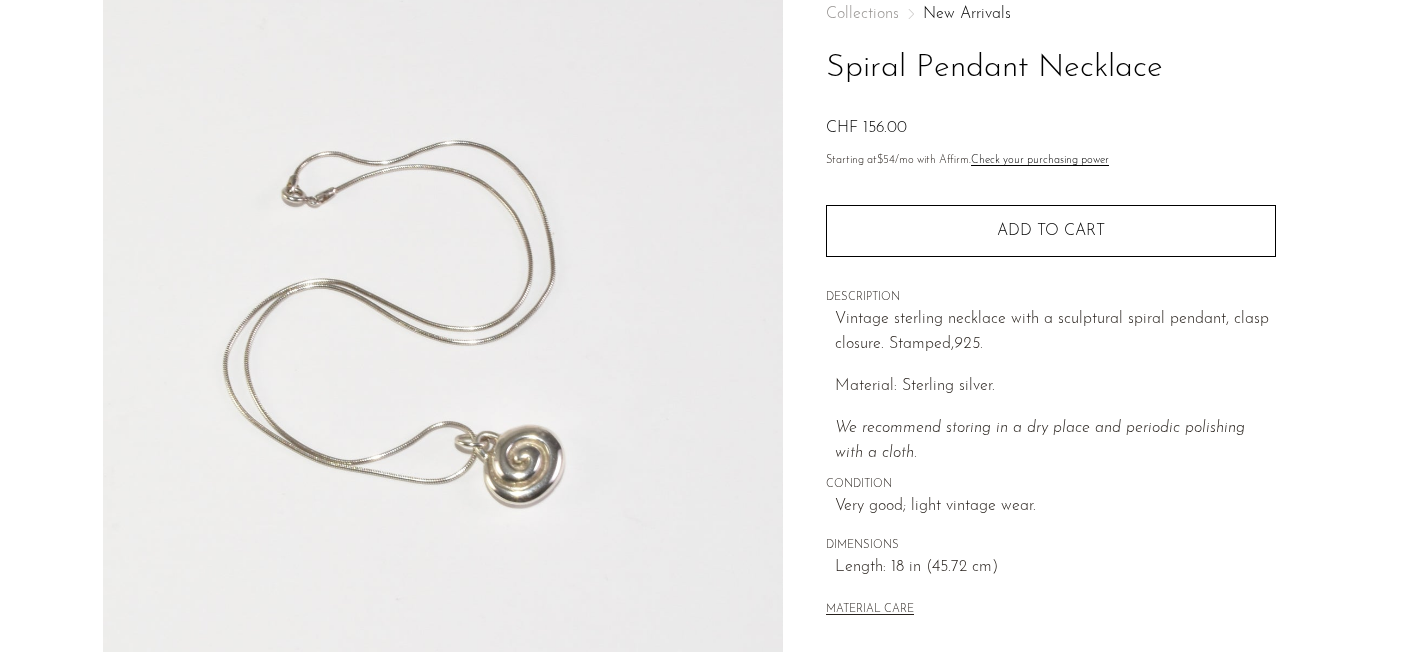 scroll, scrollTop: 0, scrollLeft: 0, axis: both 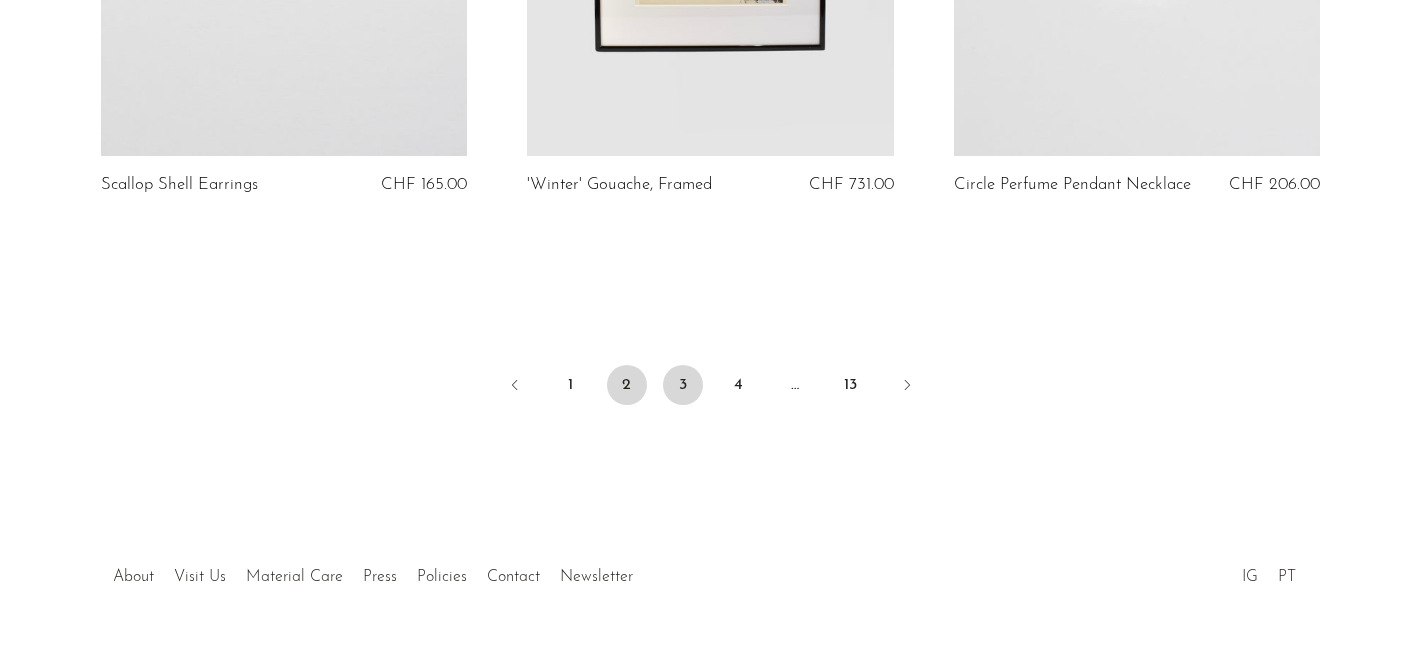 click on "3" at bounding box center [683, 385] 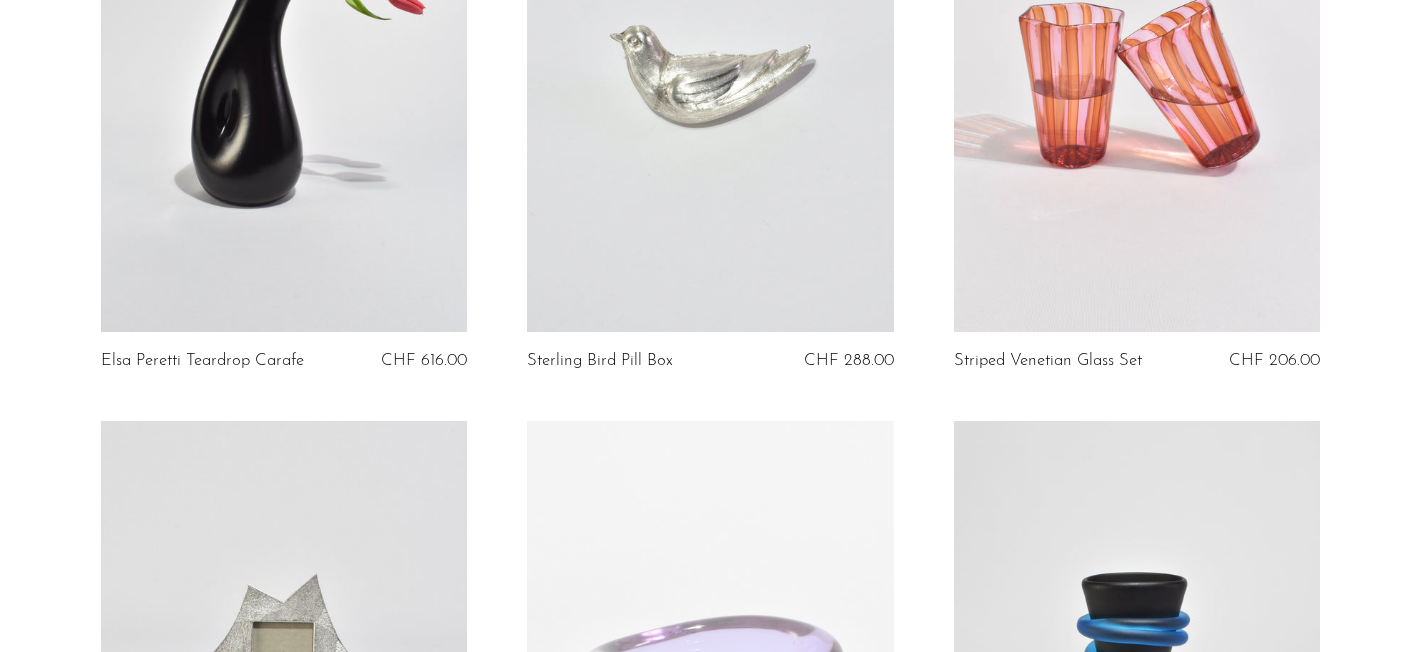 scroll, scrollTop: 1013, scrollLeft: 0, axis: vertical 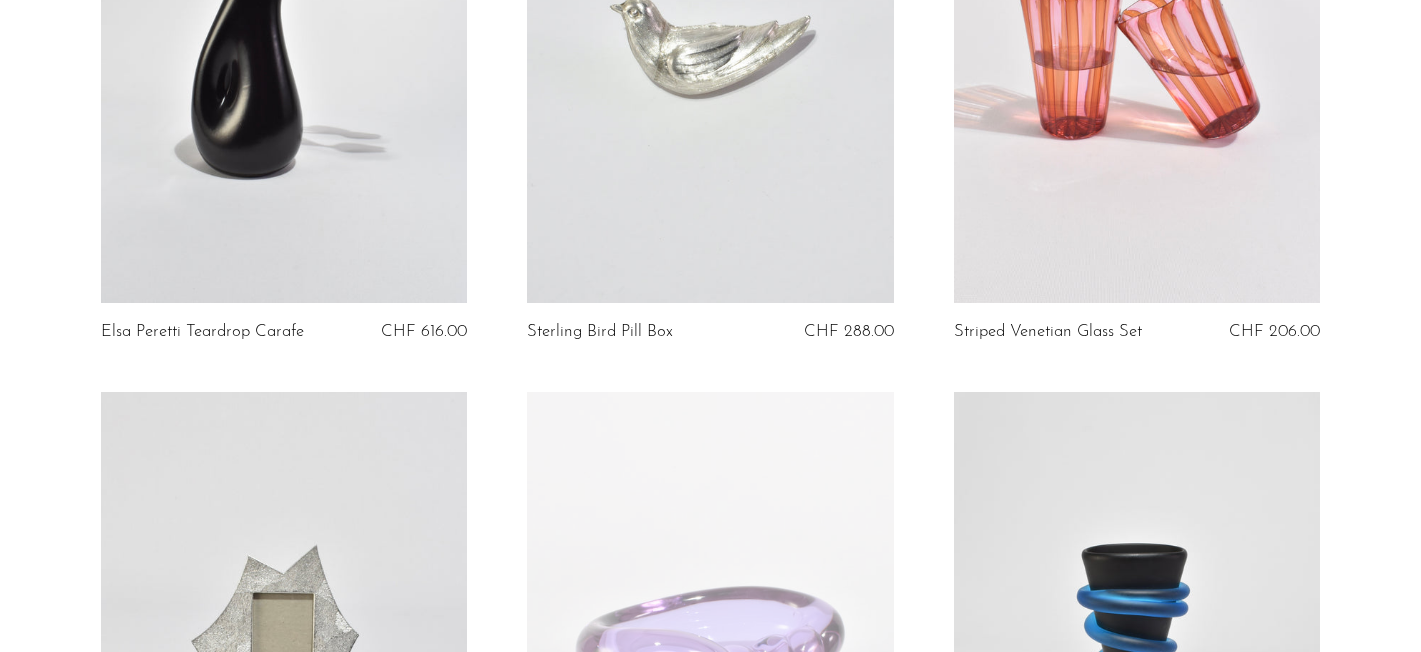 click on "Sterling Bird Pill Box
CHF 288.00" at bounding box center (710, 90) 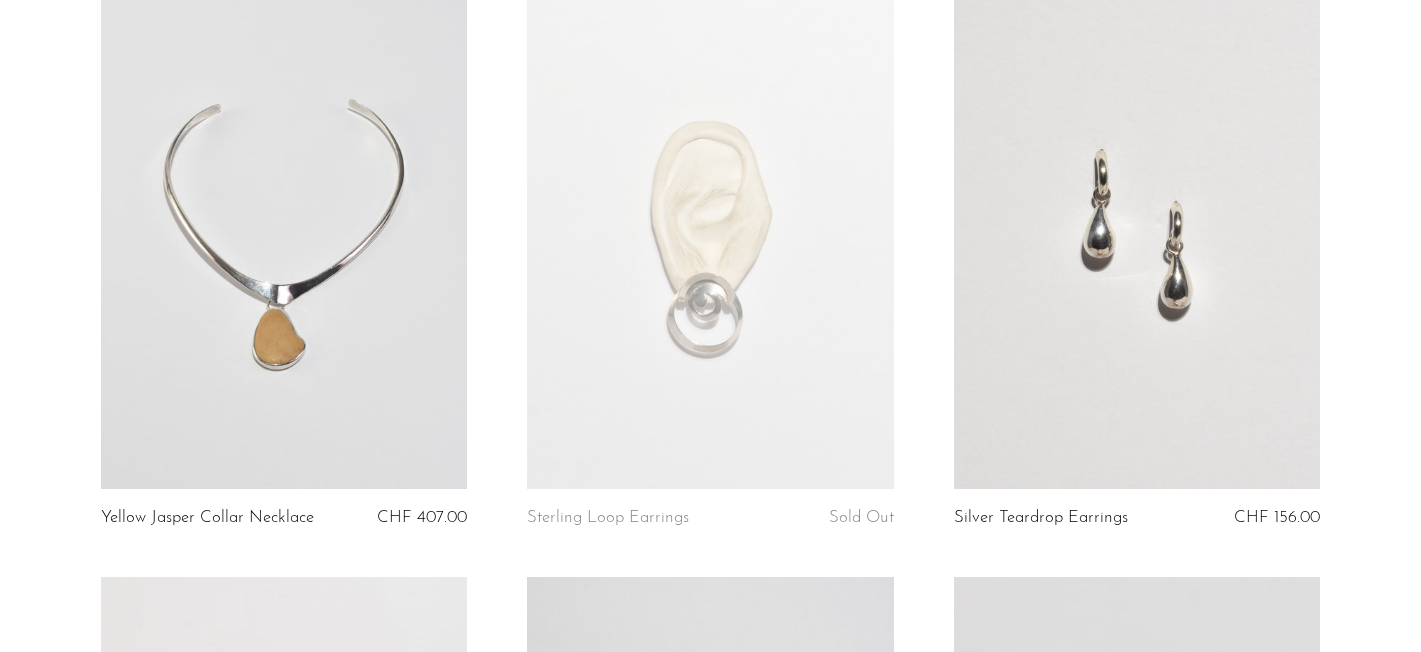 scroll, scrollTop: 2081, scrollLeft: 0, axis: vertical 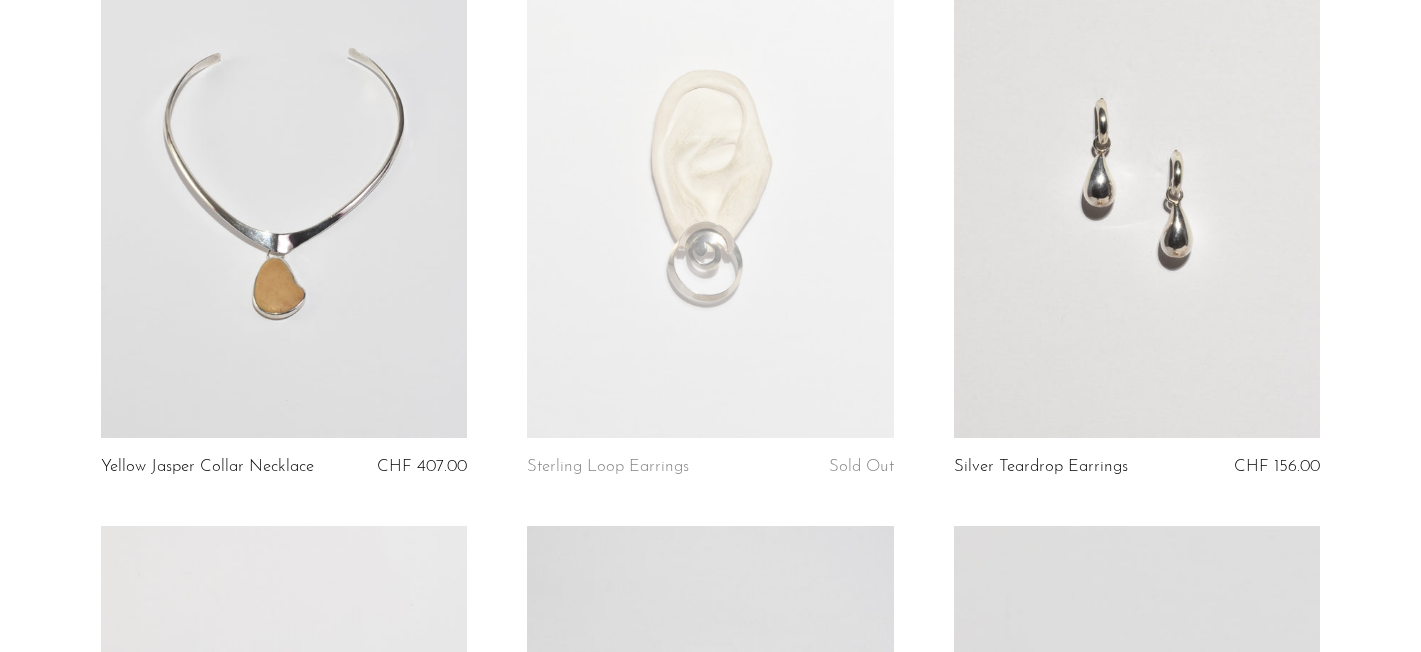 click on "Lucite Circular Sculpture
CHF 206.00
Moonstone Wavelet Necklace
CHF 288.00
Danish Figural Dish and Spoon Set
CHF 308.00" at bounding box center (710, 1738) 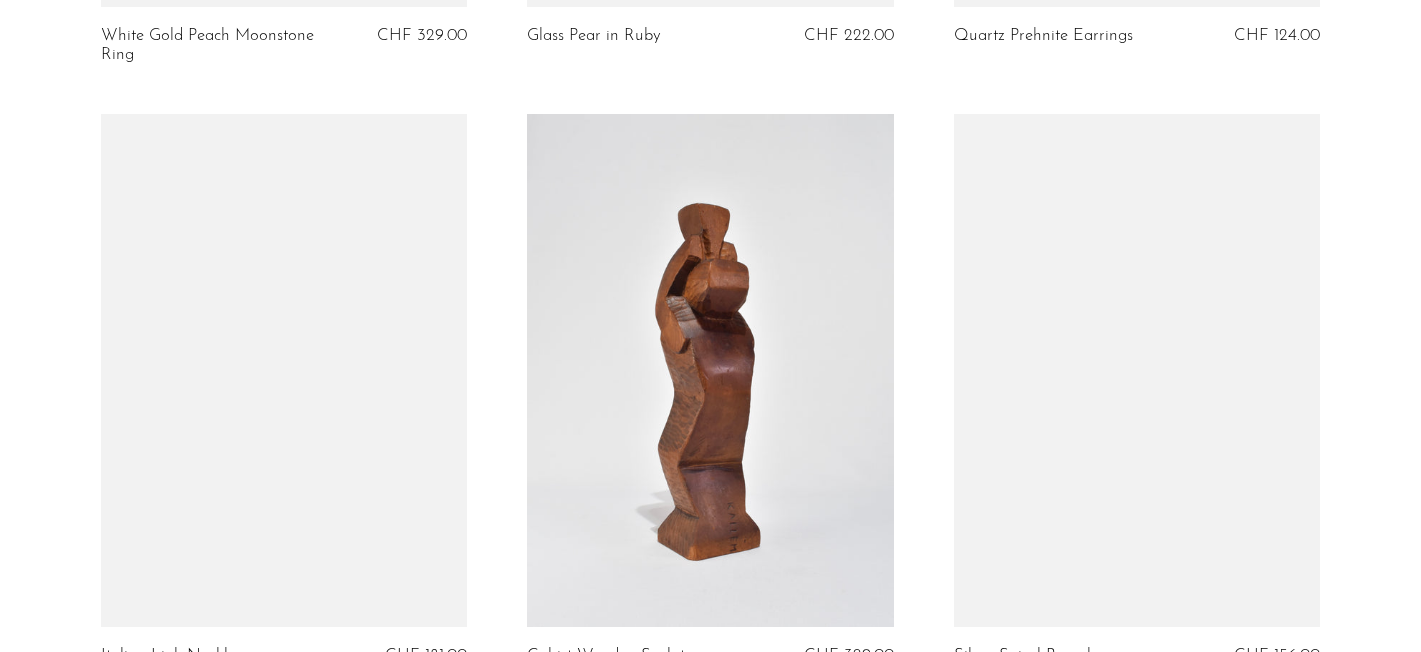 scroll, scrollTop: 4354, scrollLeft: 0, axis: vertical 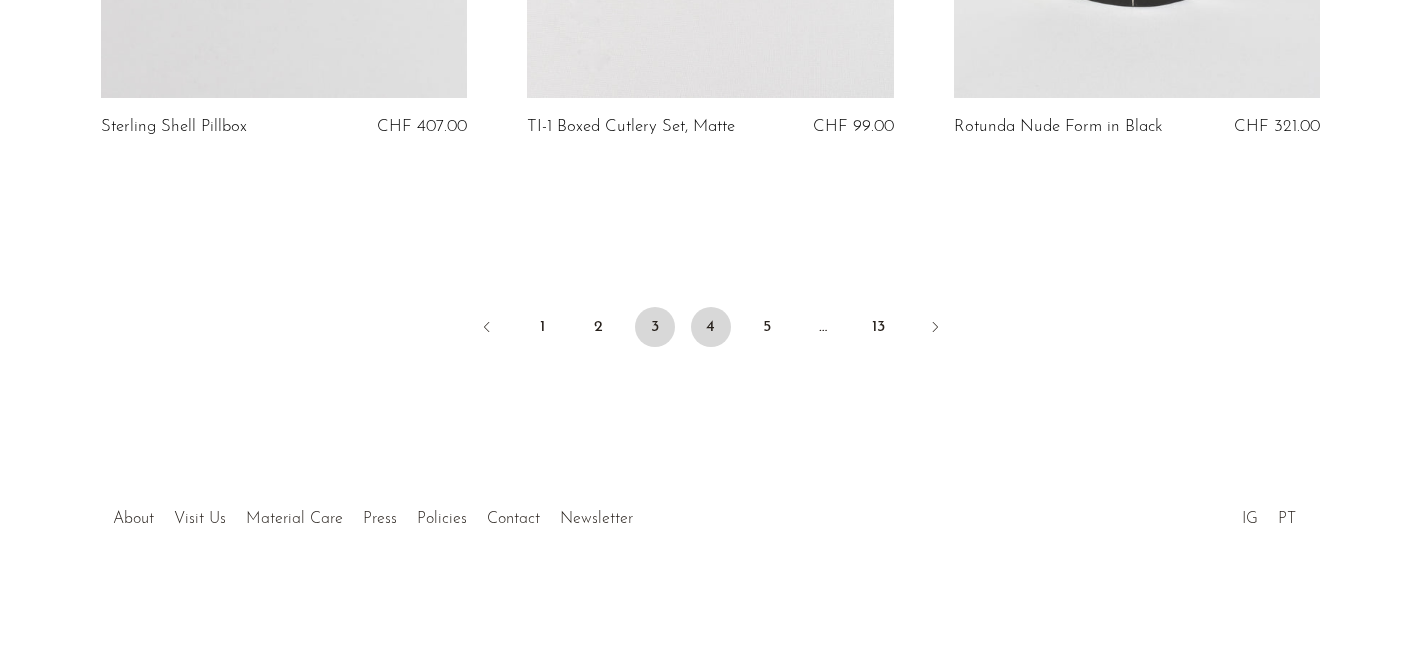 click on "4" at bounding box center (711, 327) 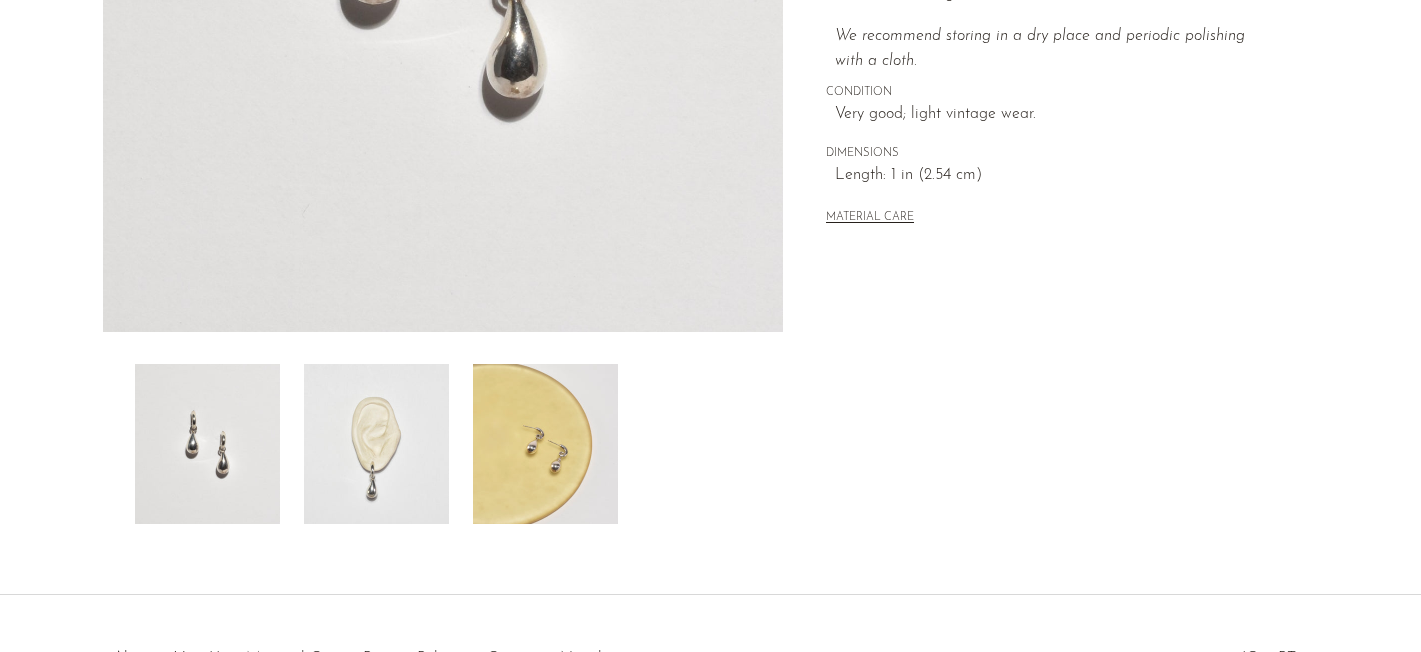scroll, scrollTop: 542, scrollLeft: 0, axis: vertical 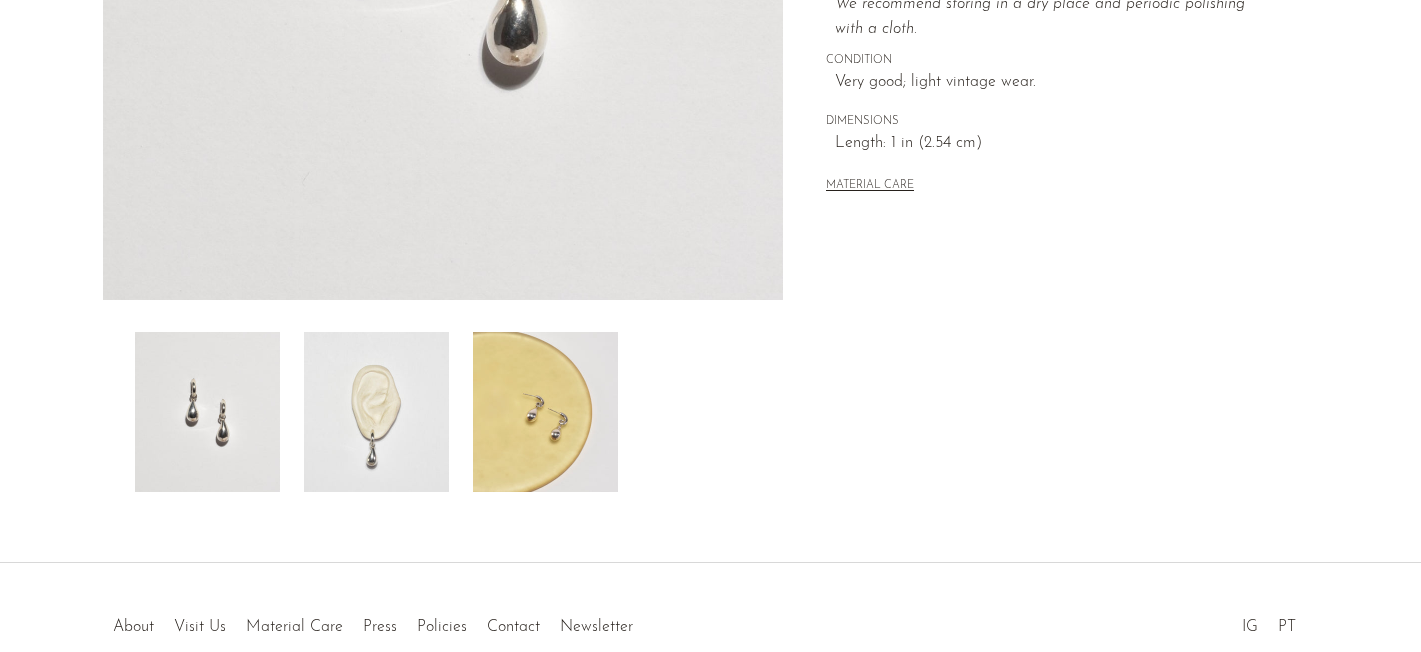 click at bounding box center [545, 412] 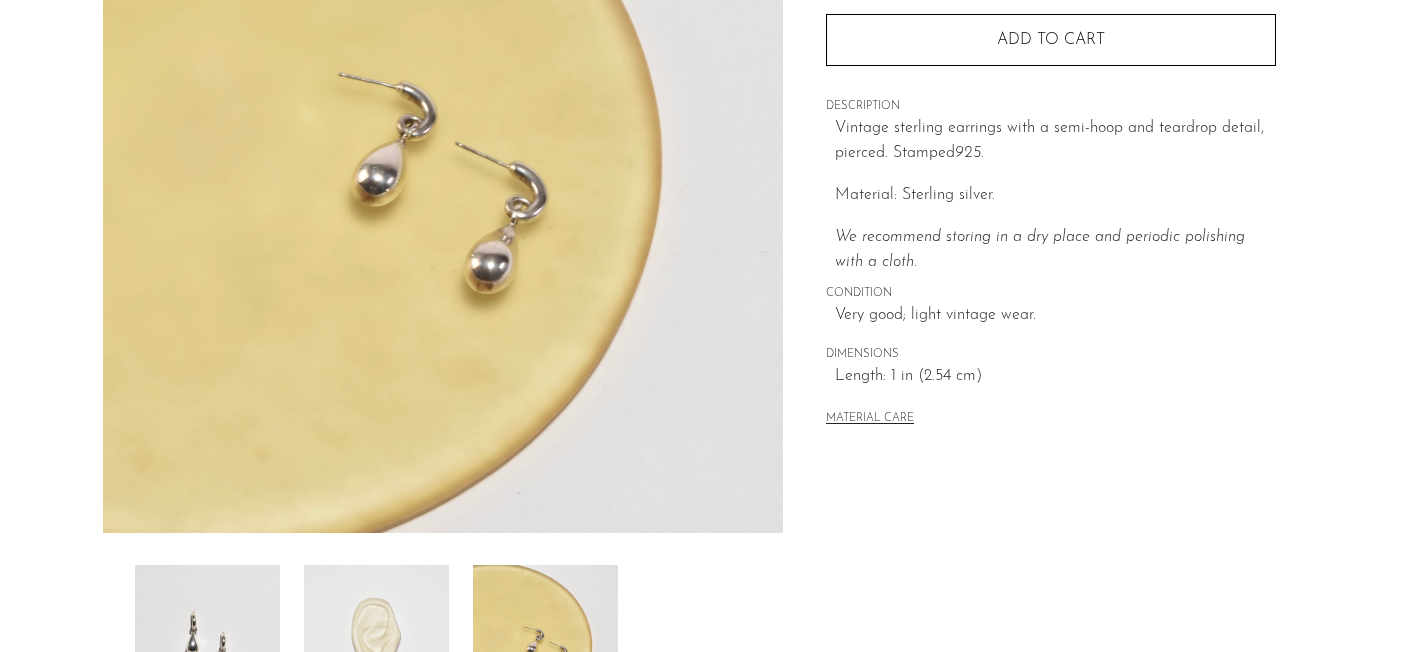 scroll, scrollTop: 312, scrollLeft: 0, axis: vertical 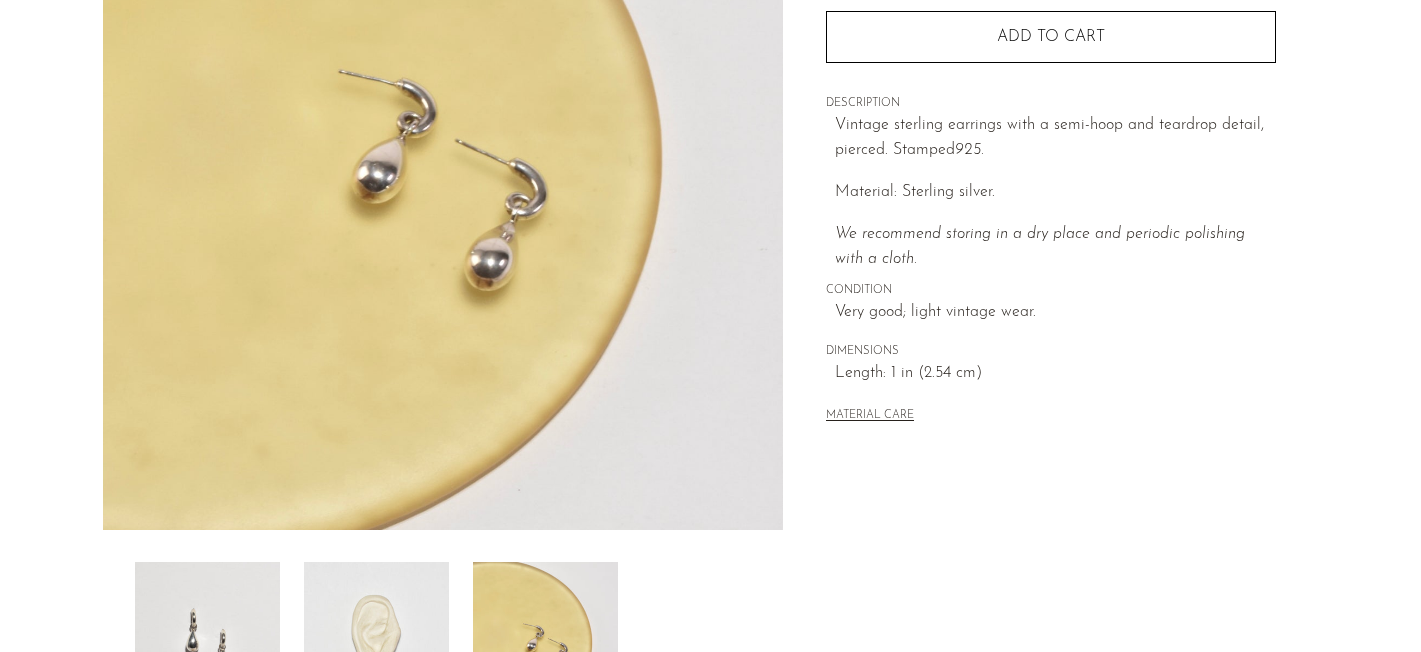 click at bounding box center (376, 642) 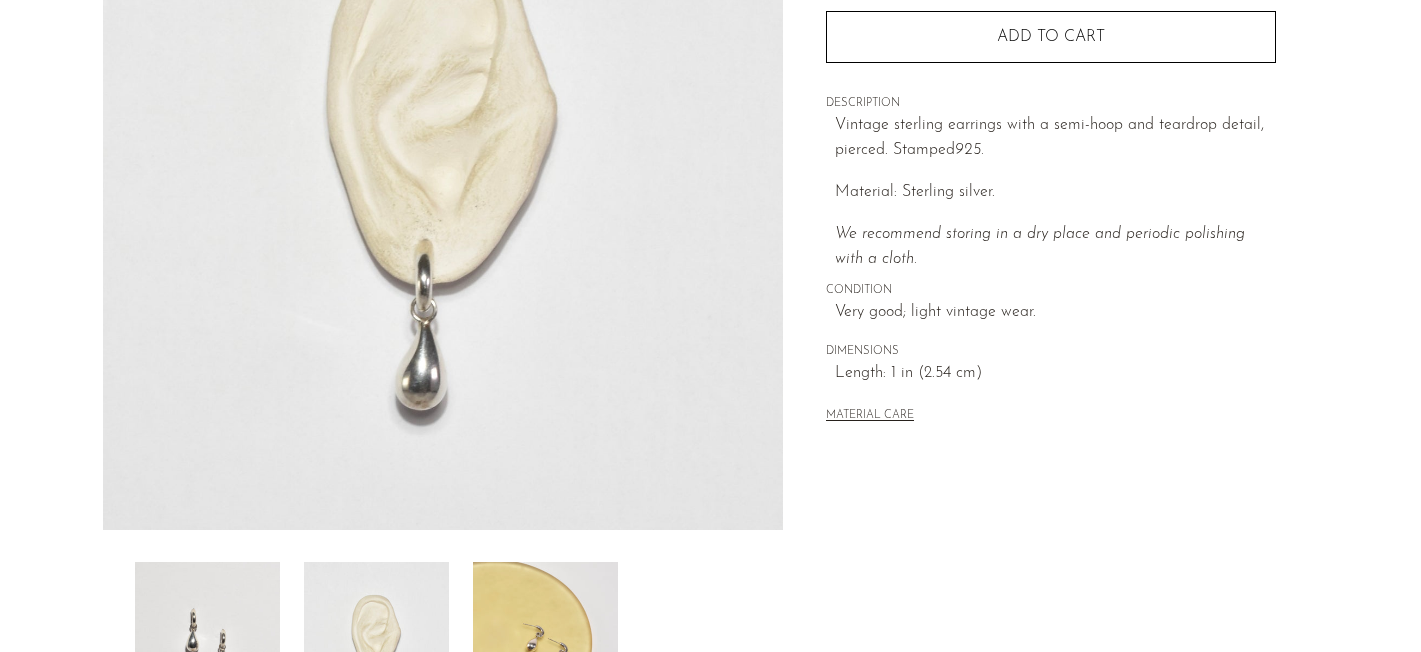 click at bounding box center [443, 155] 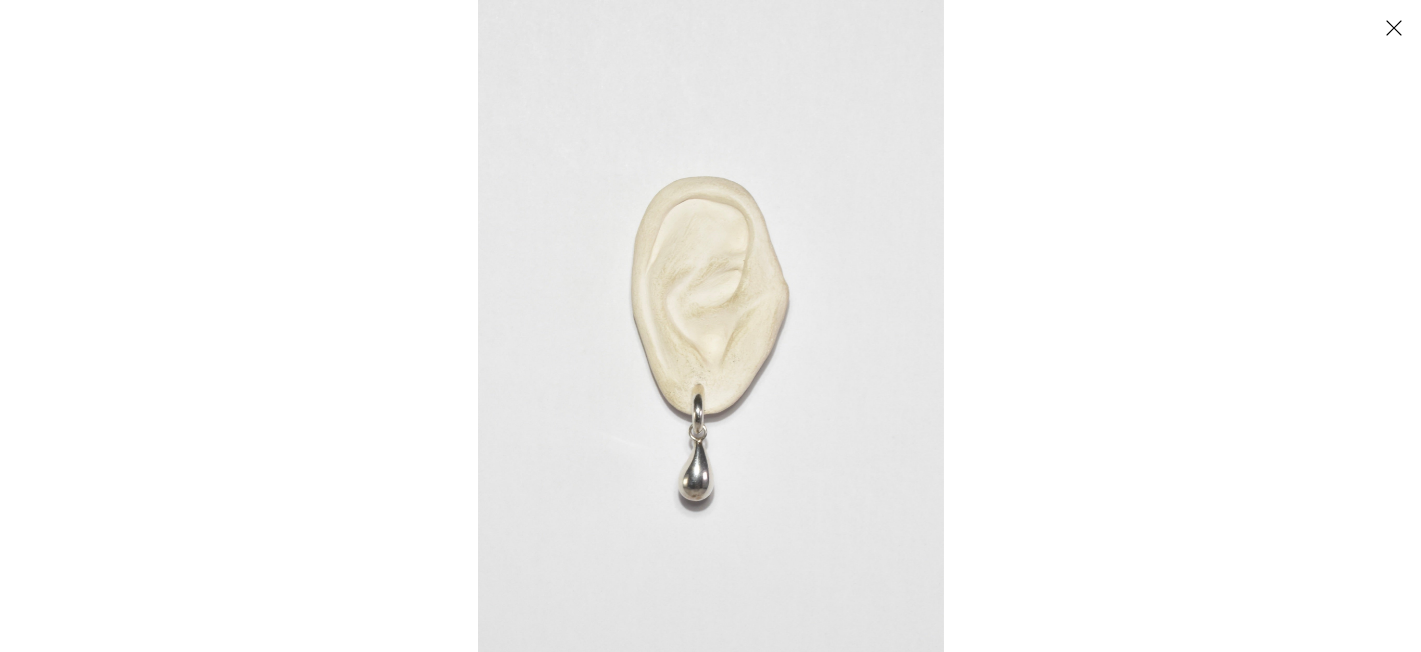 click at bounding box center (711, 326) 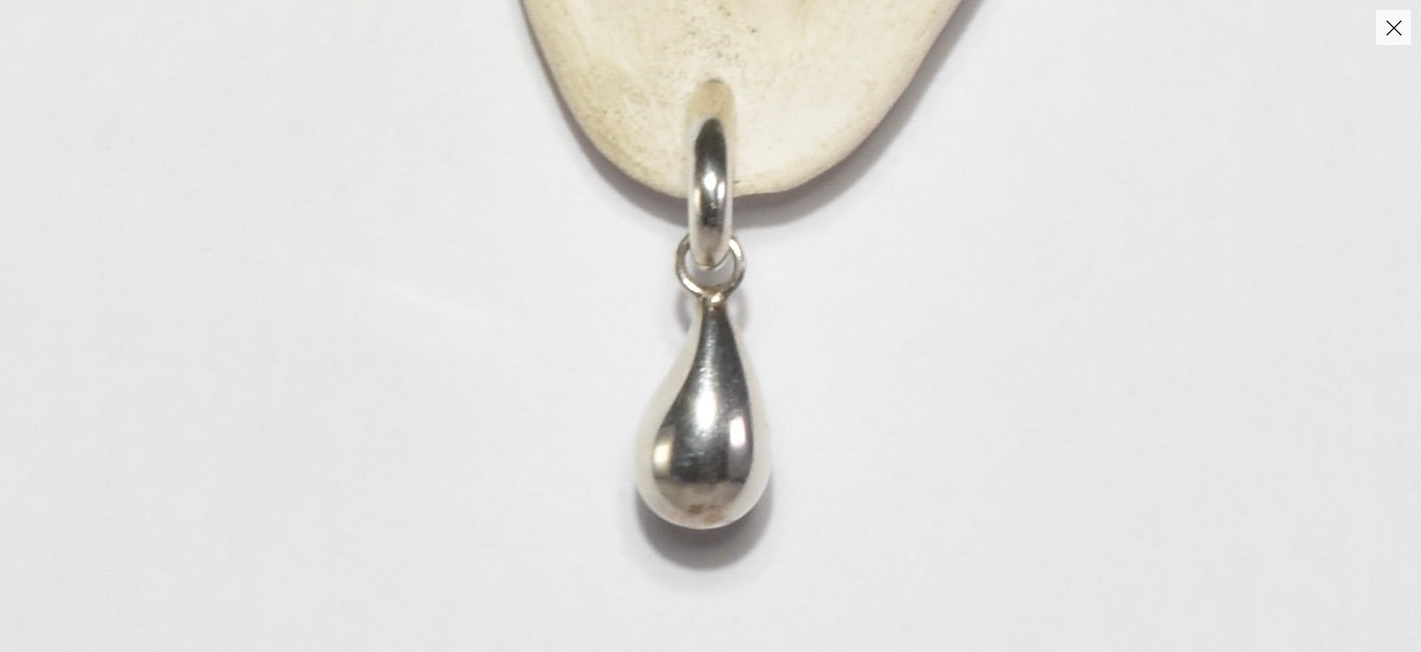 click at bounding box center (760, -143) 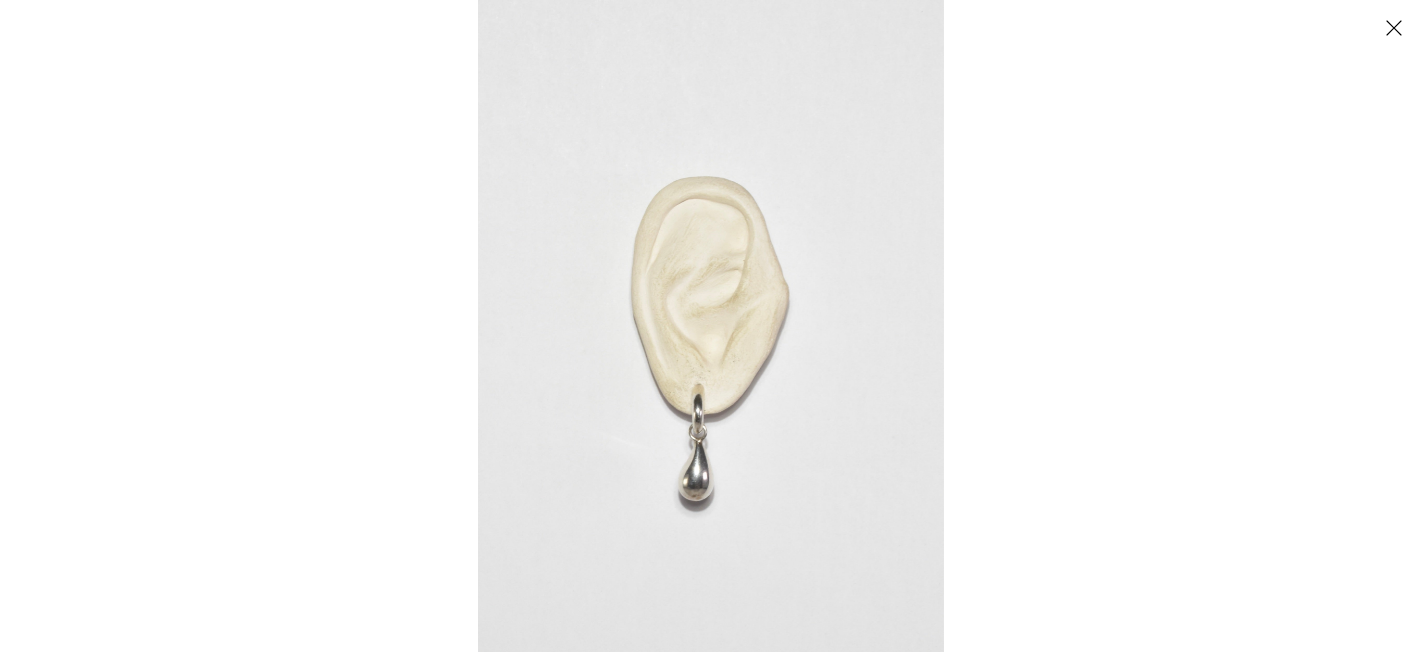 click at bounding box center (1393, 27) 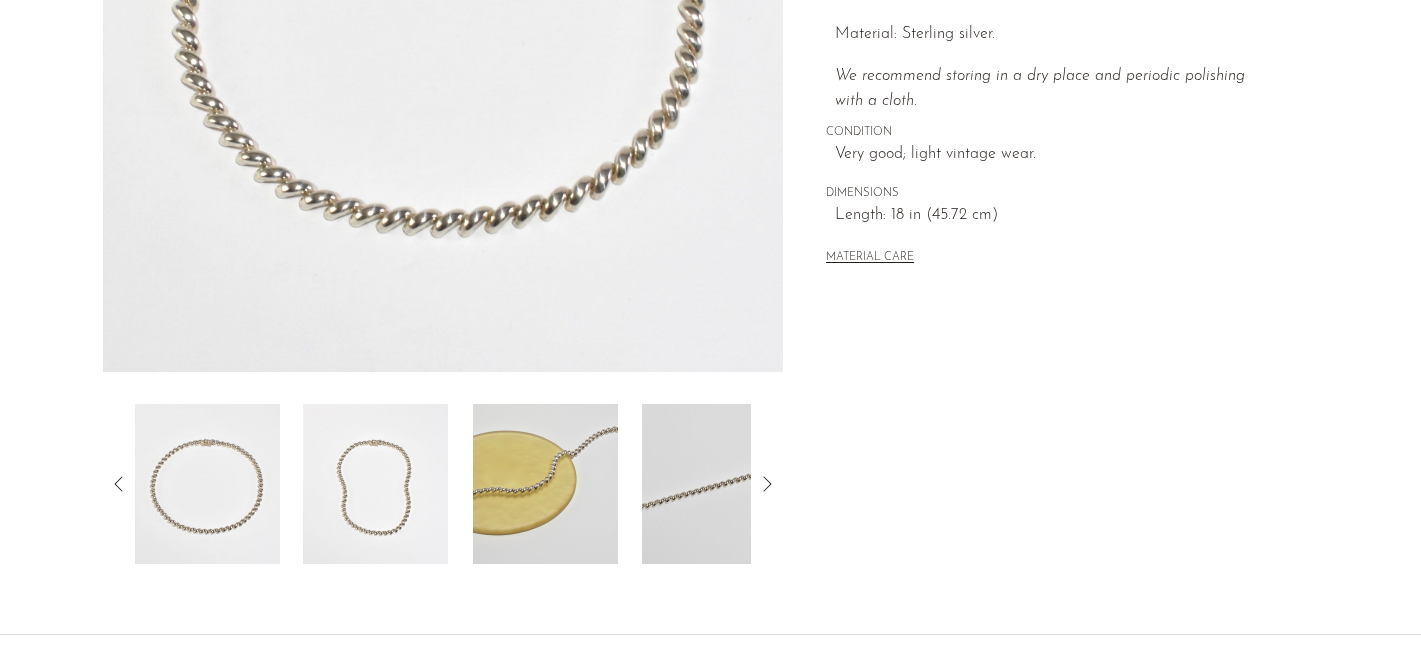 scroll, scrollTop: 513, scrollLeft: 0, axis: vertical 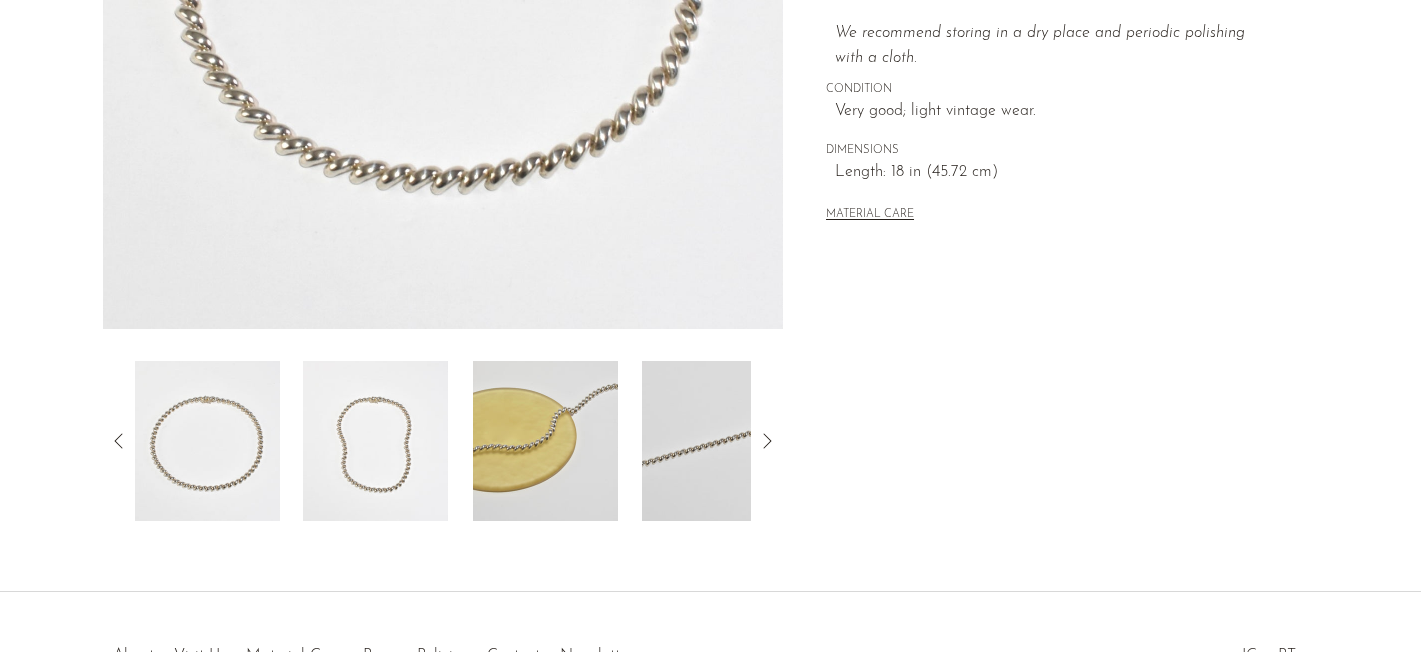 click at bounding box center (375, 441) 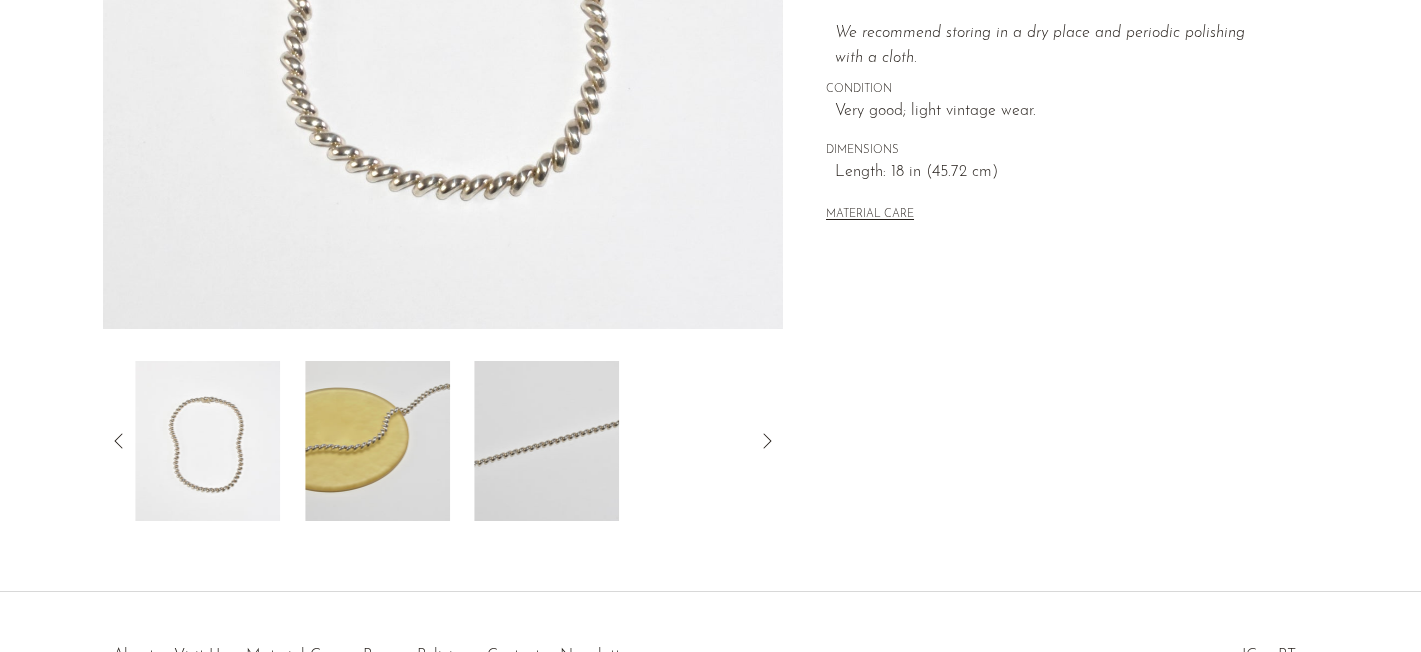 click at bounding box center (377, 441) 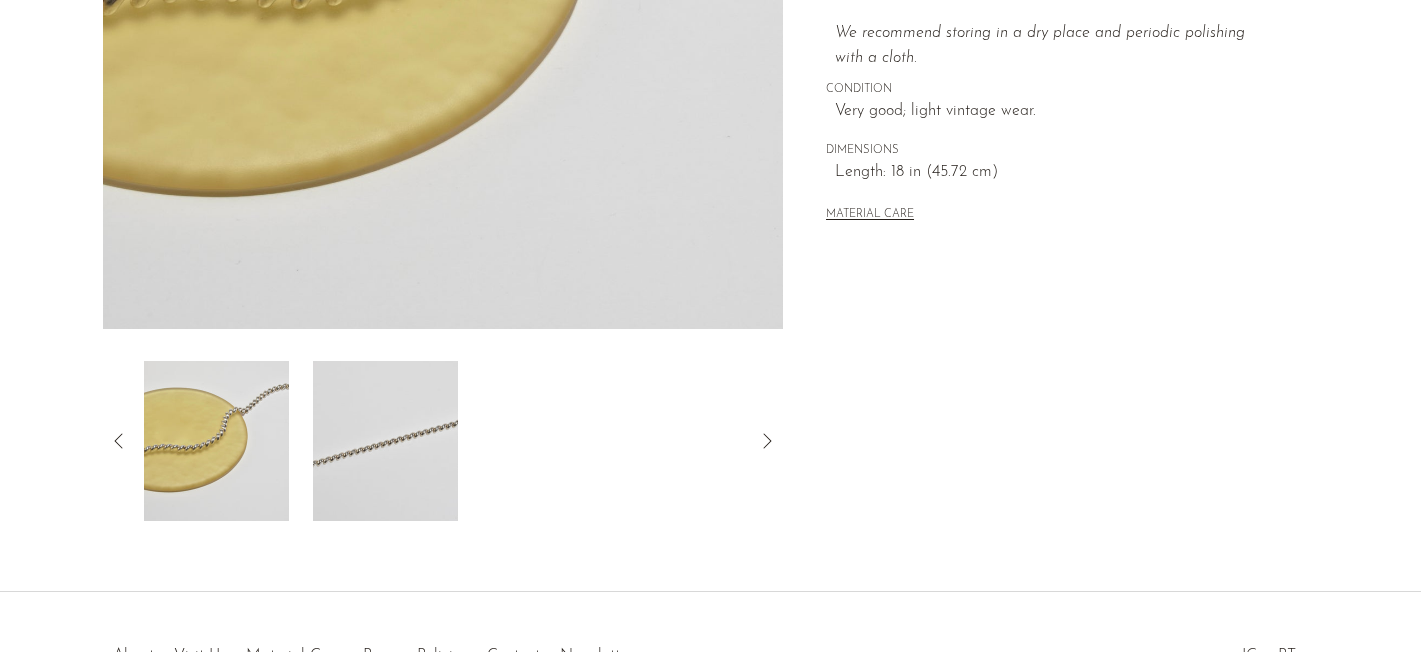 click at bounding box center [384, 441] 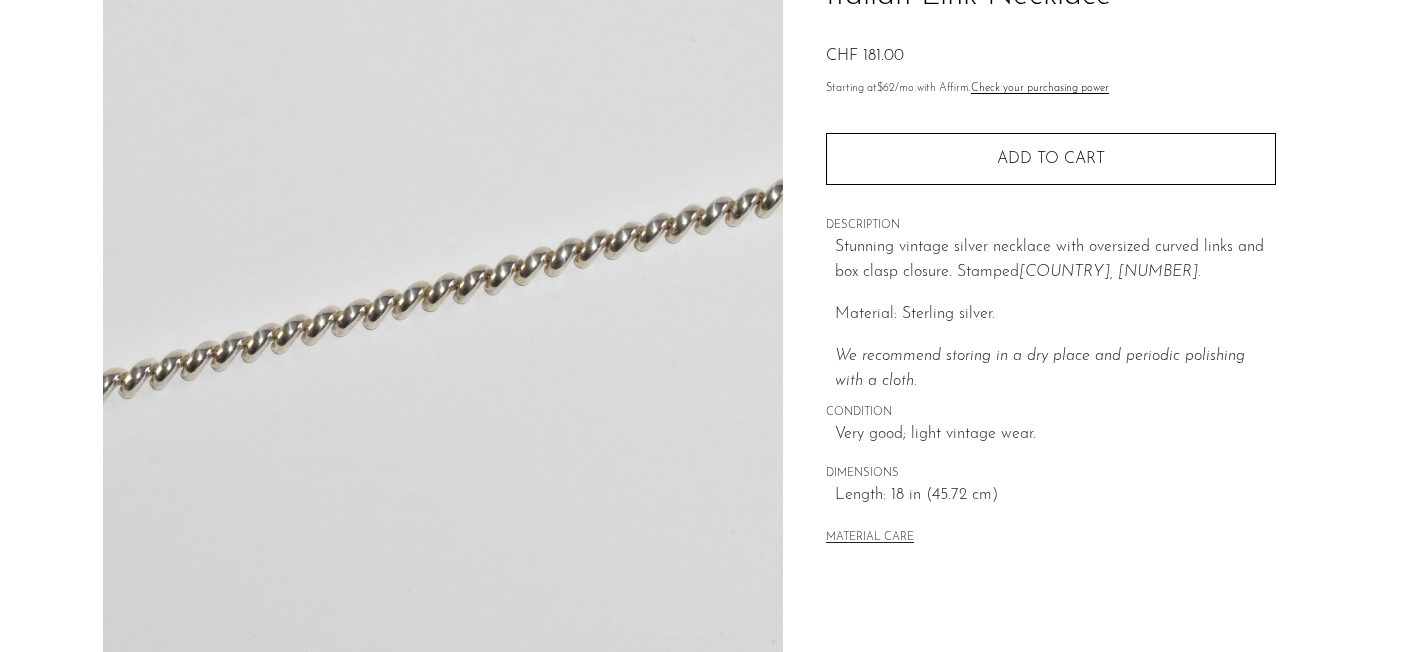 scroll, scrollTop: 103, scrollLeft: 0, axis: vertical 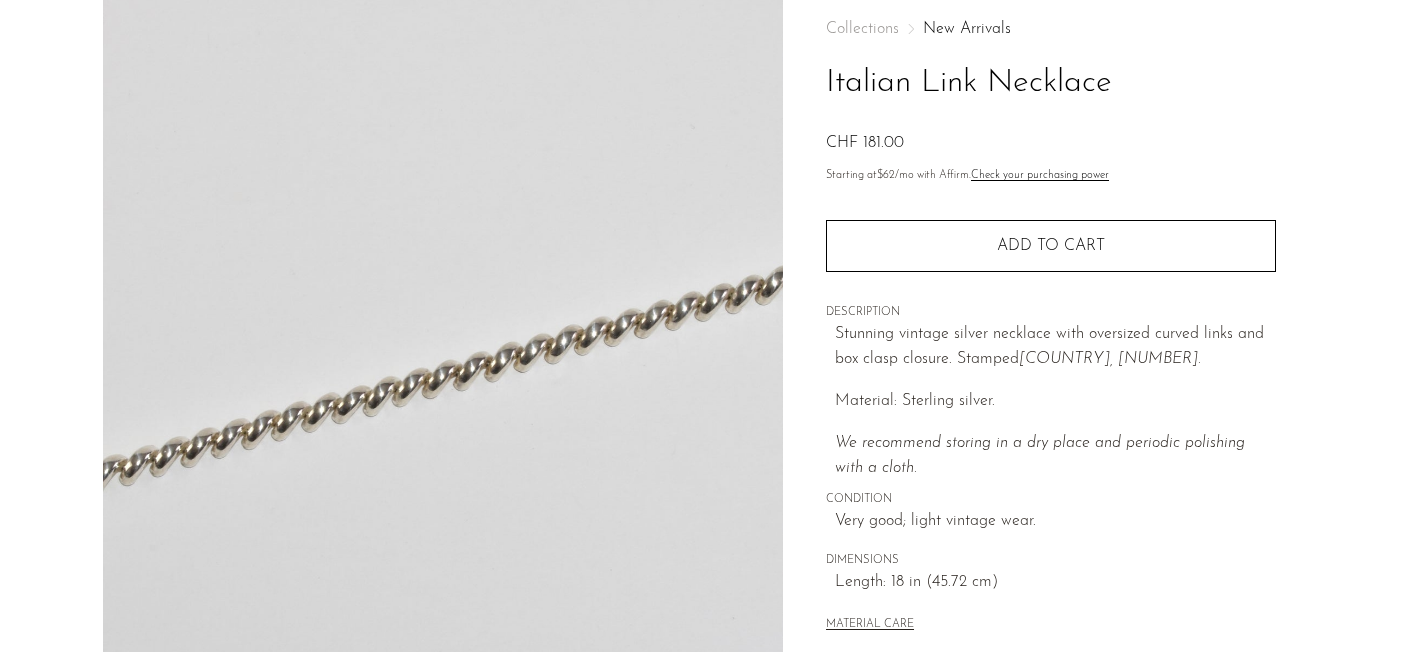 click on "CHF 181.00" at bounding box center [1051, 144] 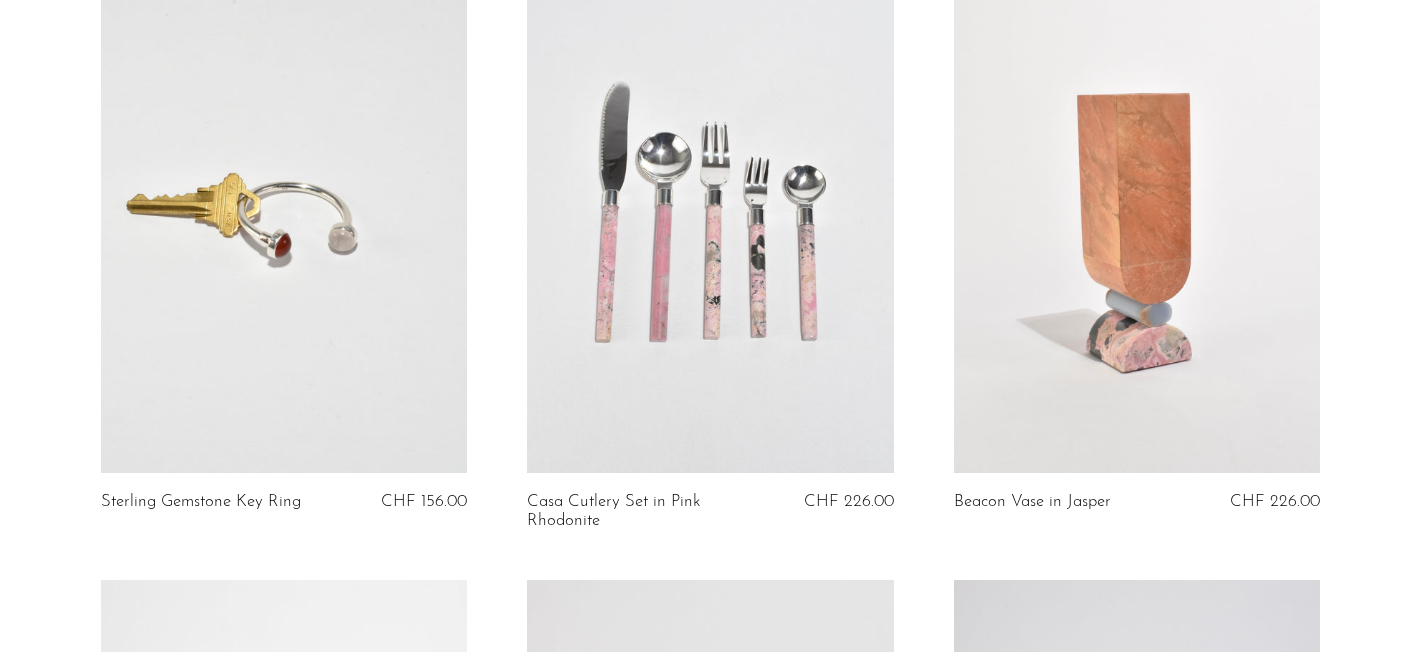 scroll, scrollTop: 844, scrollLeft: 0, axis: vertical 